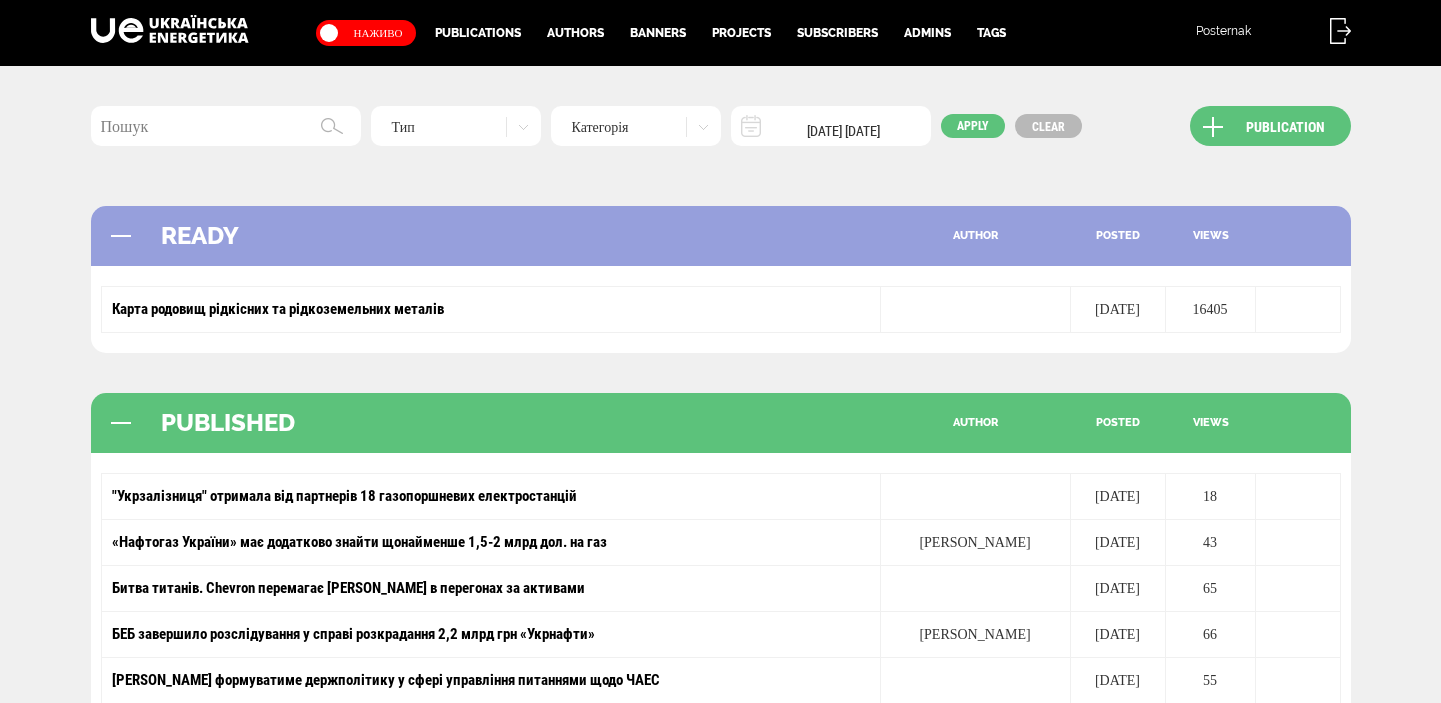 scroll, scrollTop: 0, scrollLeft: 0, axis: both 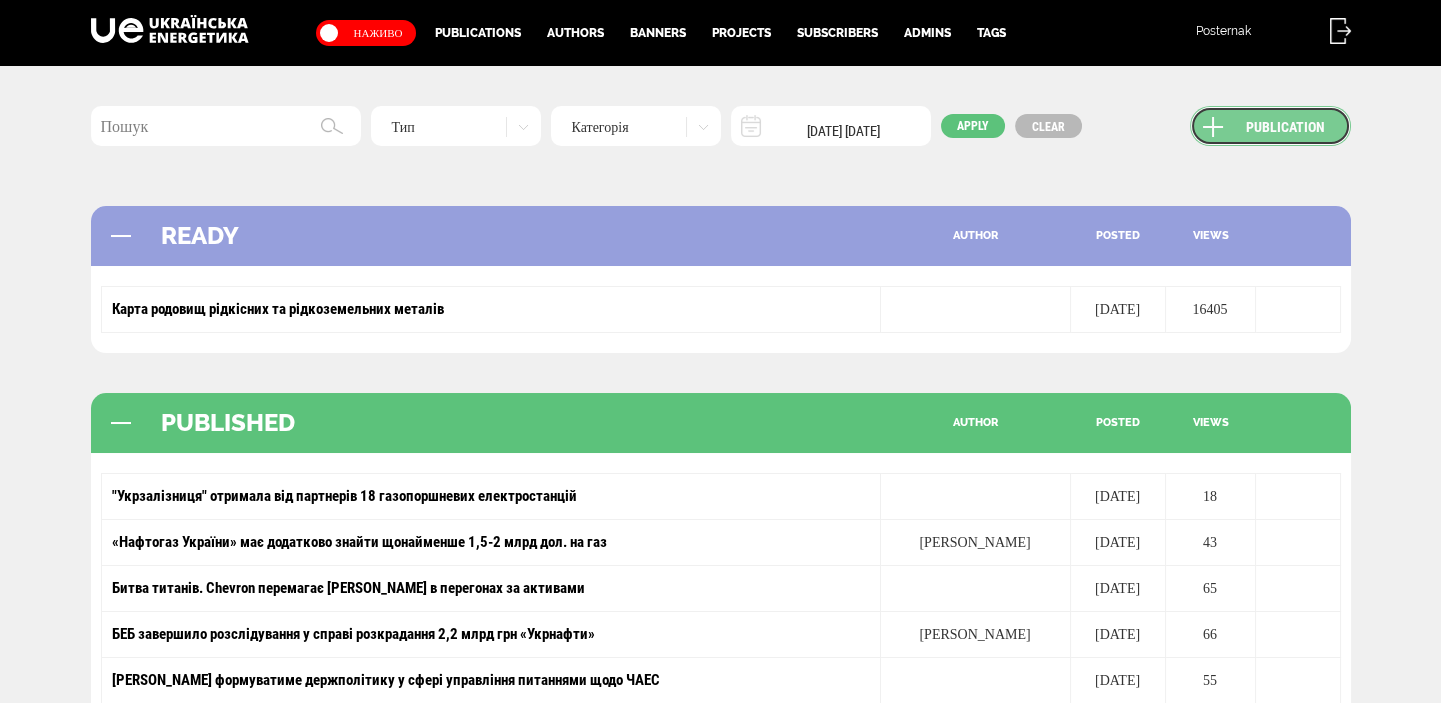 click on "Publication" at bounding box center [1270, 126] 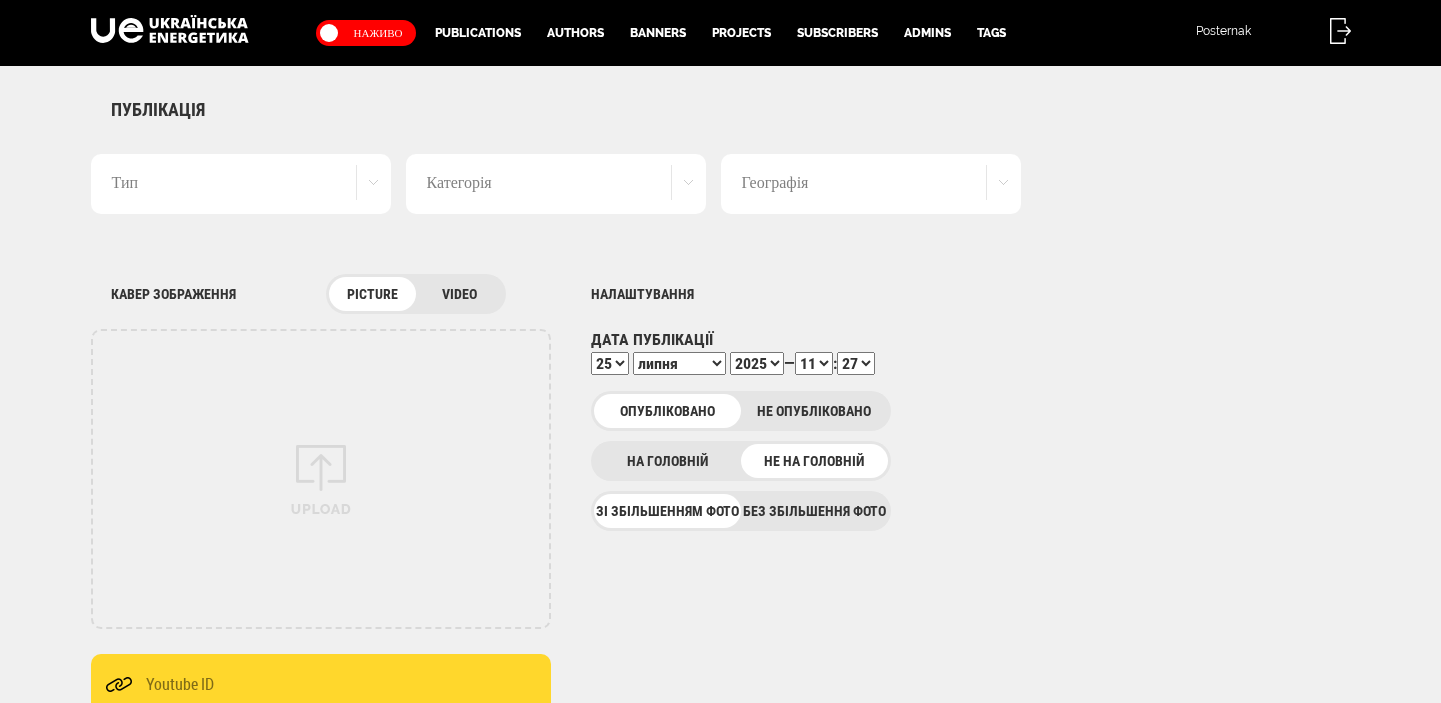 scroll, scrollTop: 0, scrollLeft: 0, axis: both 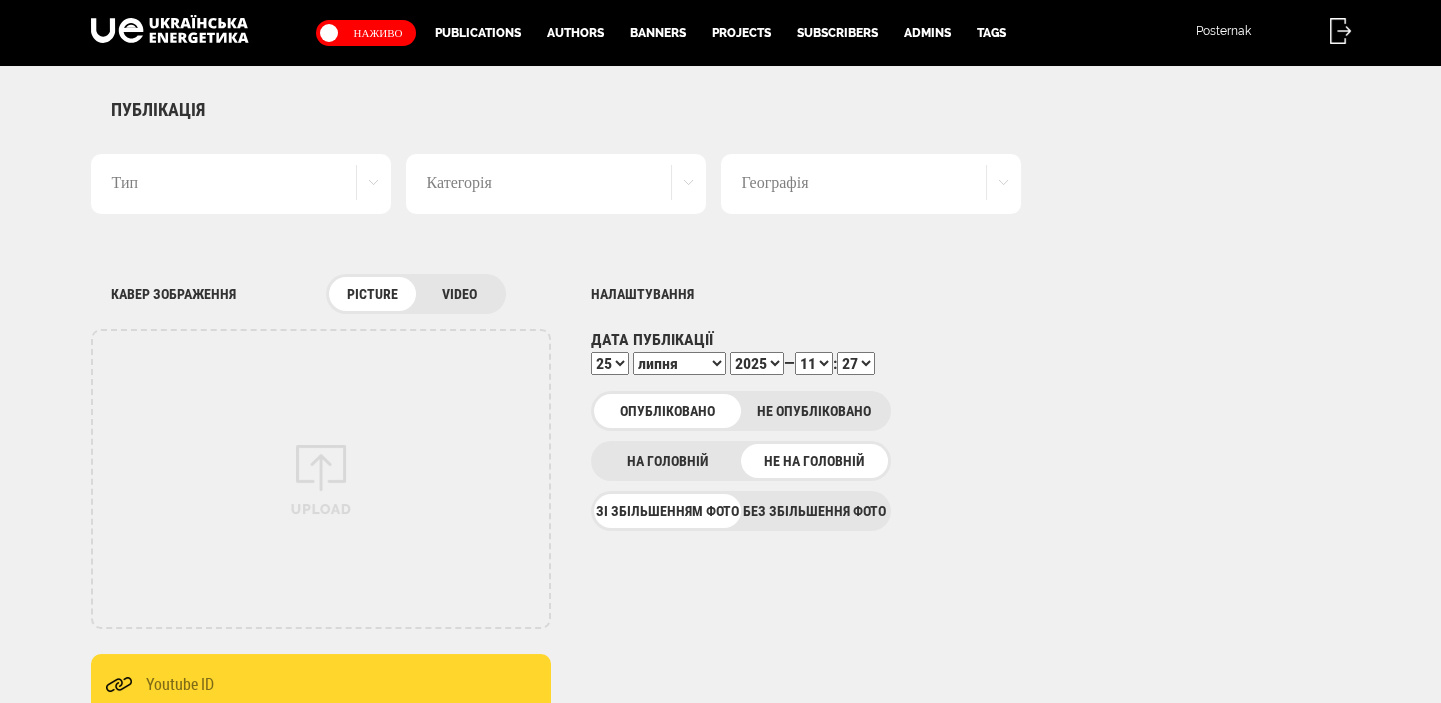 click on "Тип" at bounding box center (241, 184) 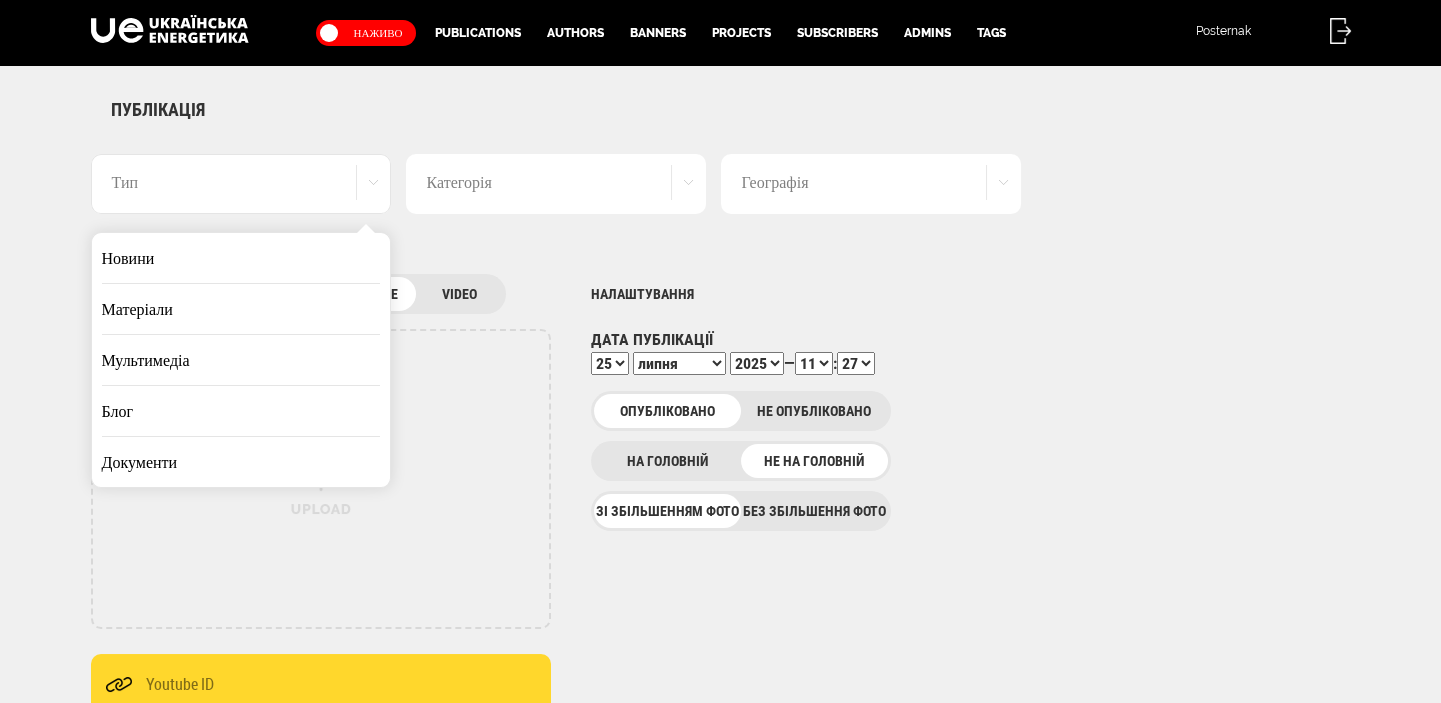 click on "Новини" at bounding box center [241, 258] 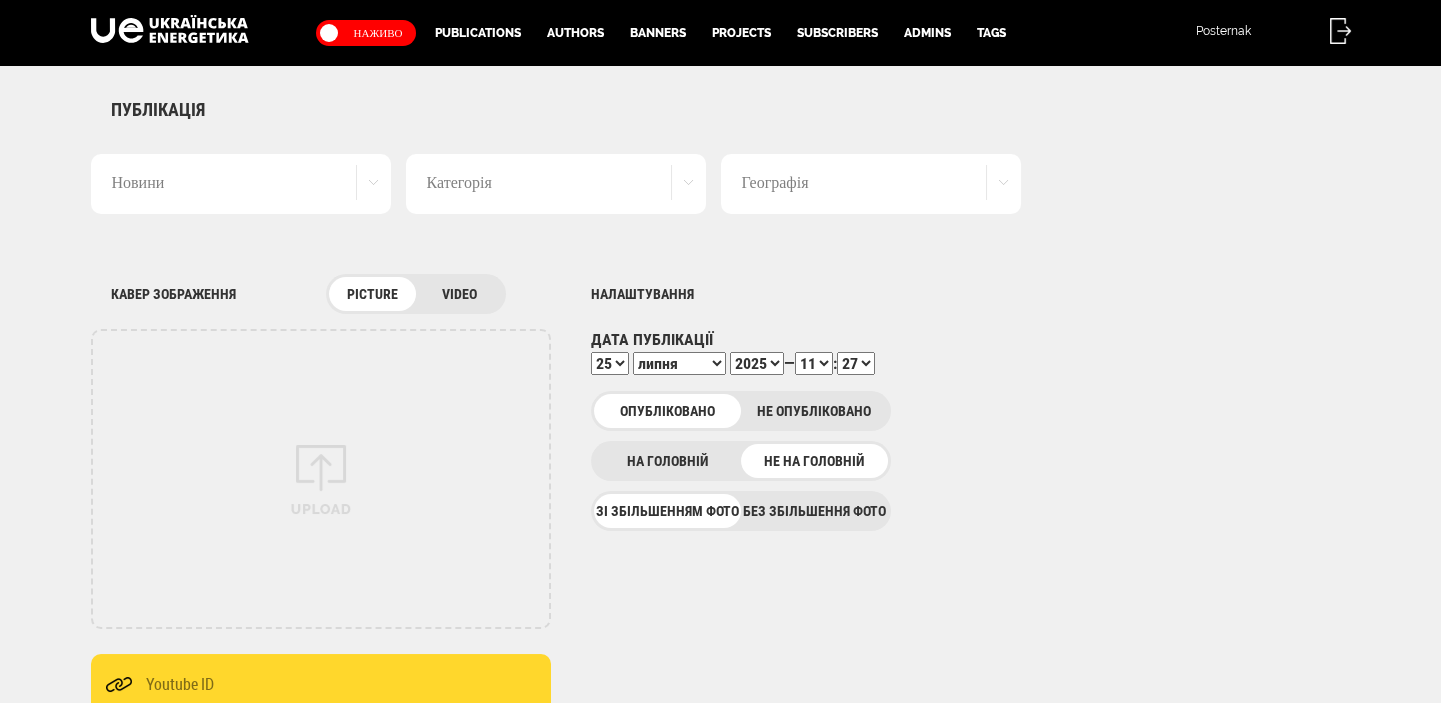 click on "Без збільшення фото" at bounding box center (814, 511) 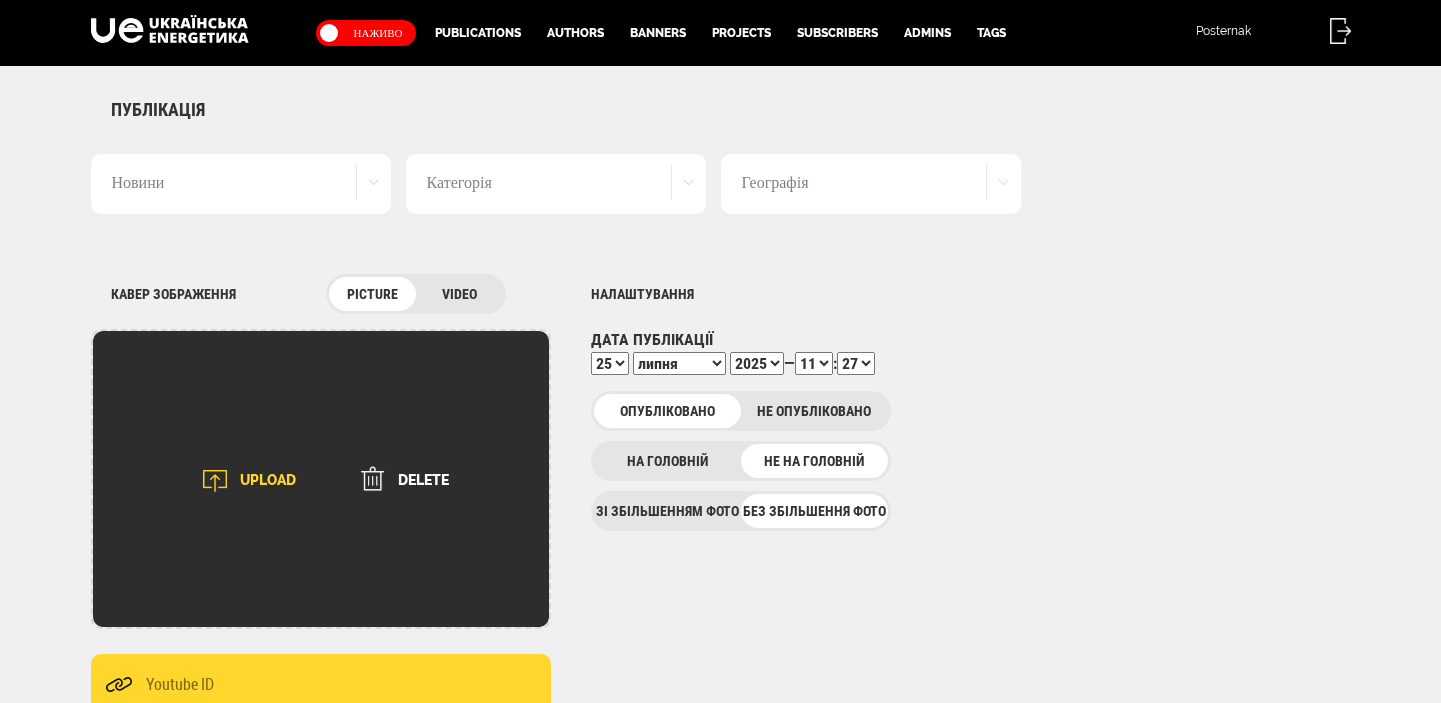 click at bounding box center (215, 481) 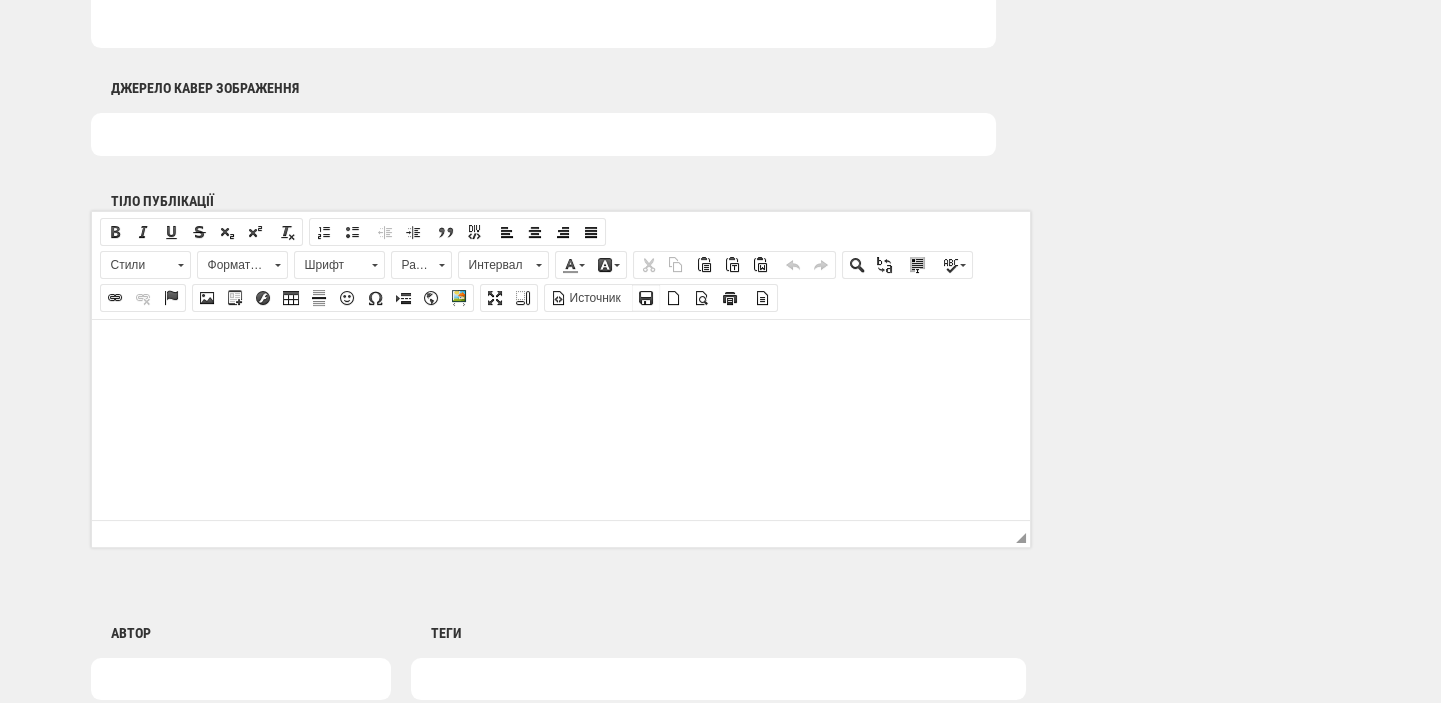 scroll, scrollTop: 1272, scrollLeft: 0, axis: vertical 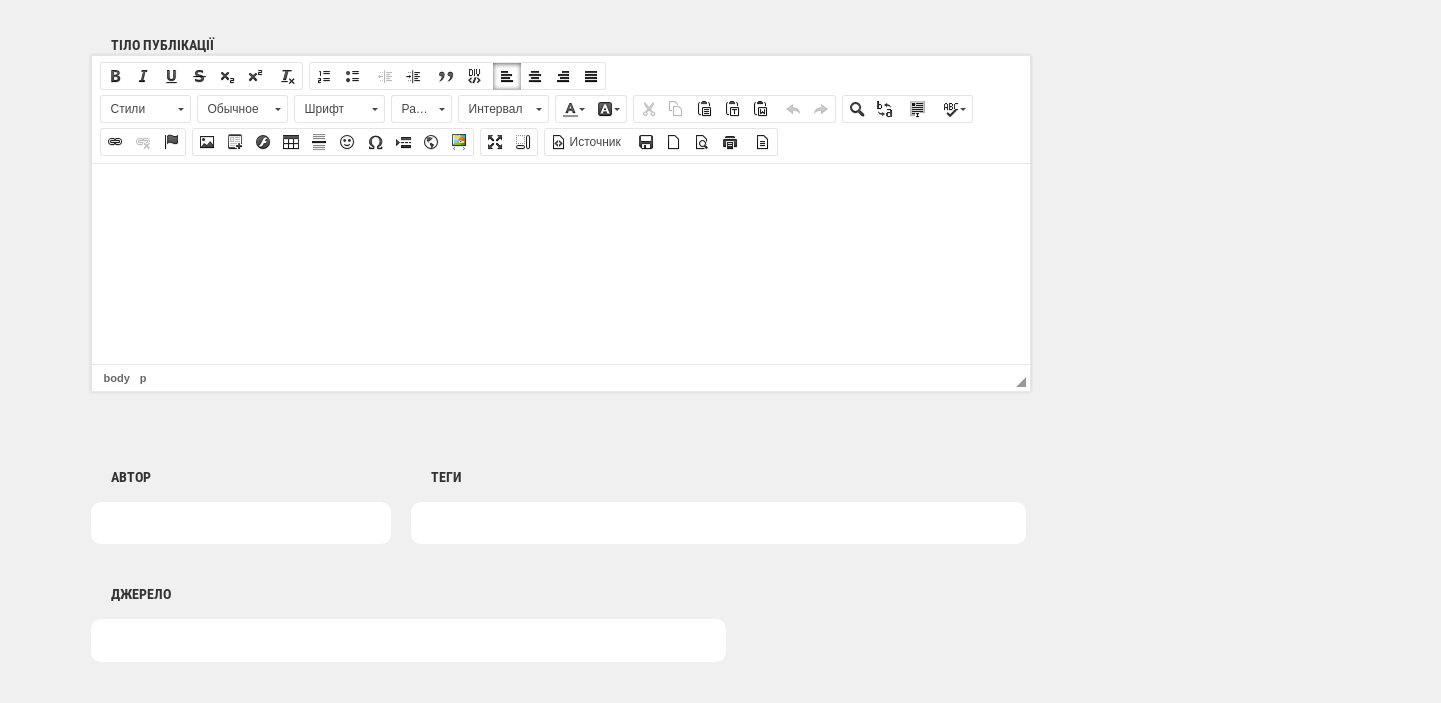 click at bounding box center [560, 193] 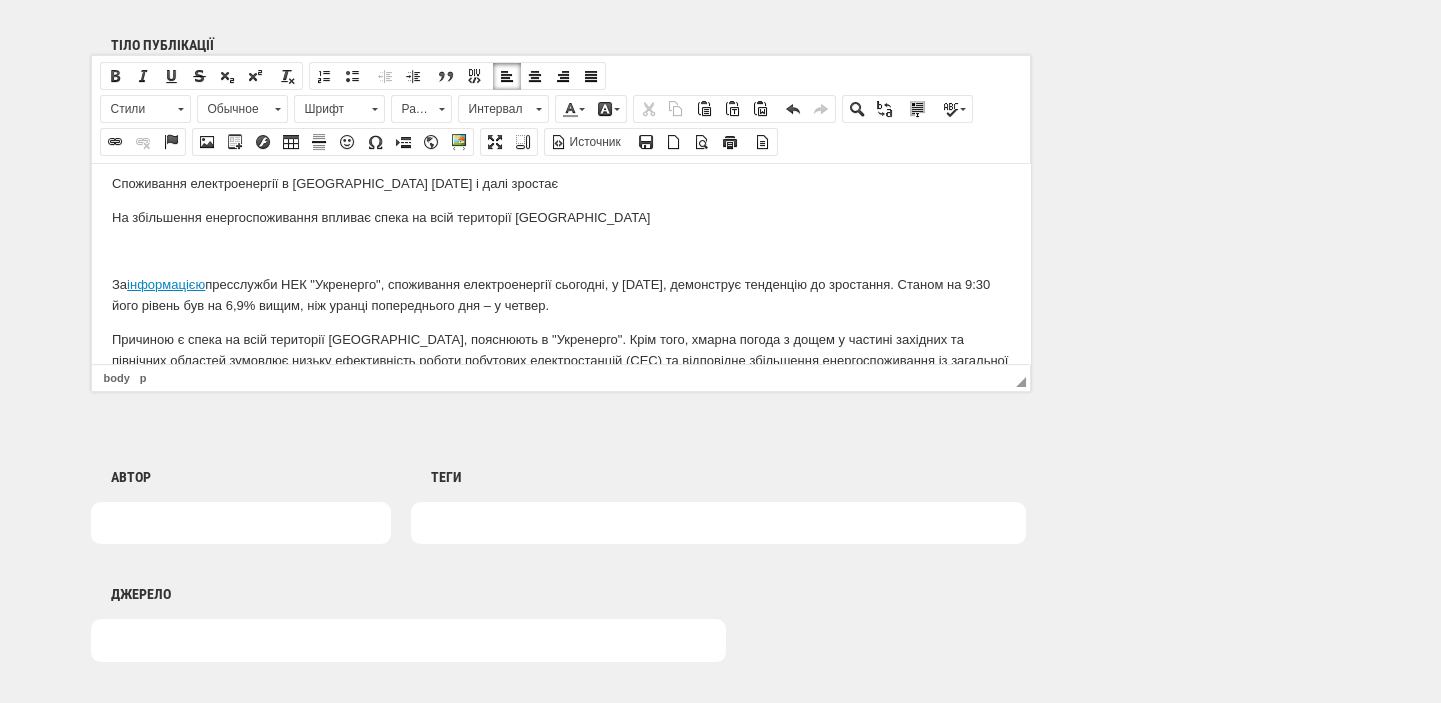 scroll, scrollTop: 0, scrollLeft: 0, axis: both 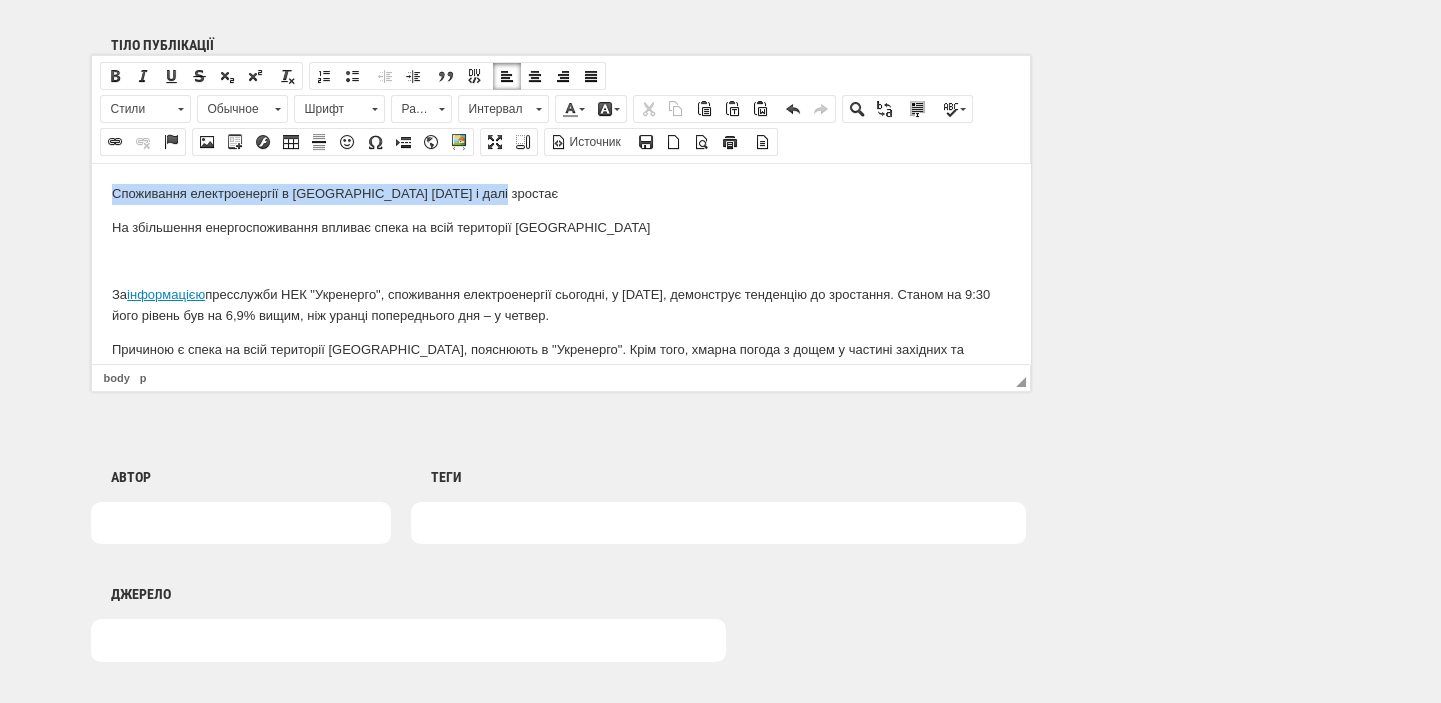 drag, startPoint x: 511, startPoint y: 198, endPoint x: 179, endPoint y: 398, distance: 387.5874 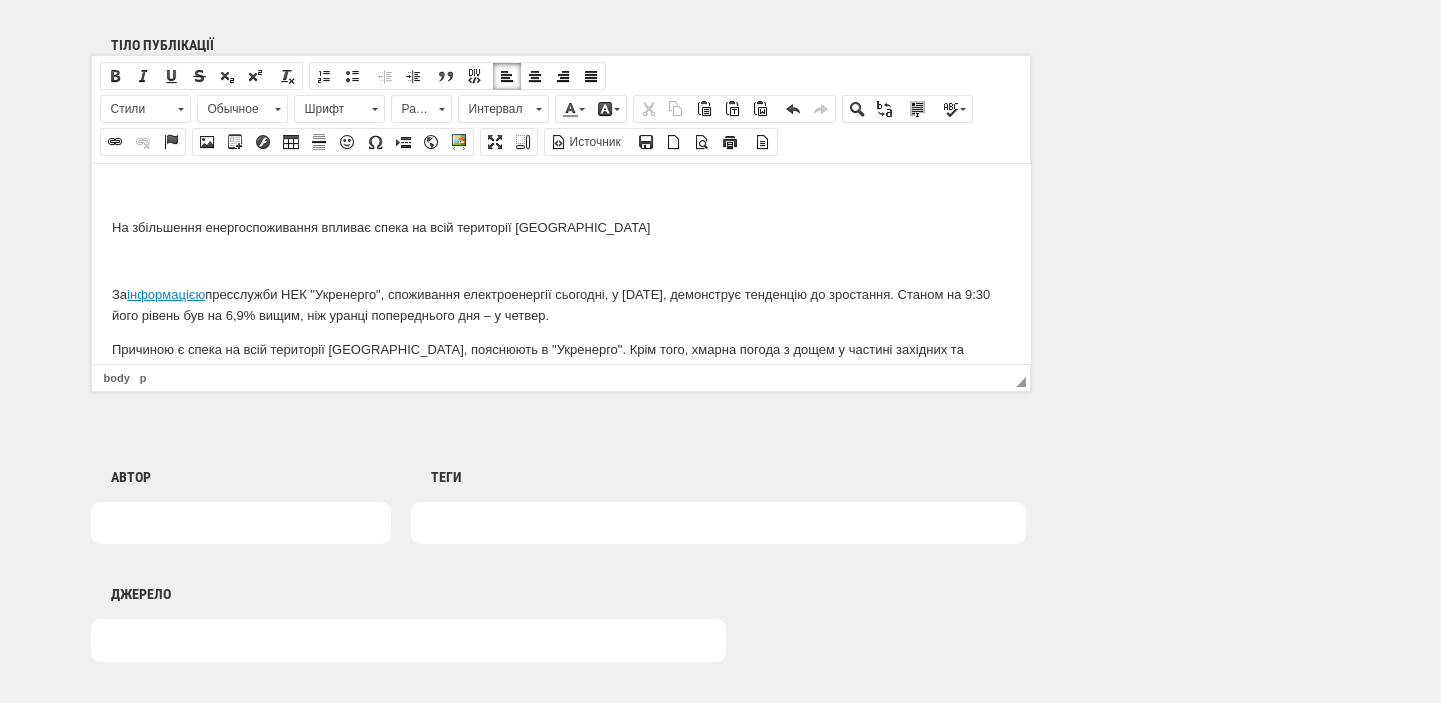 scroll, scrollTop: 848, scrollLeft: 0, axis: vertical 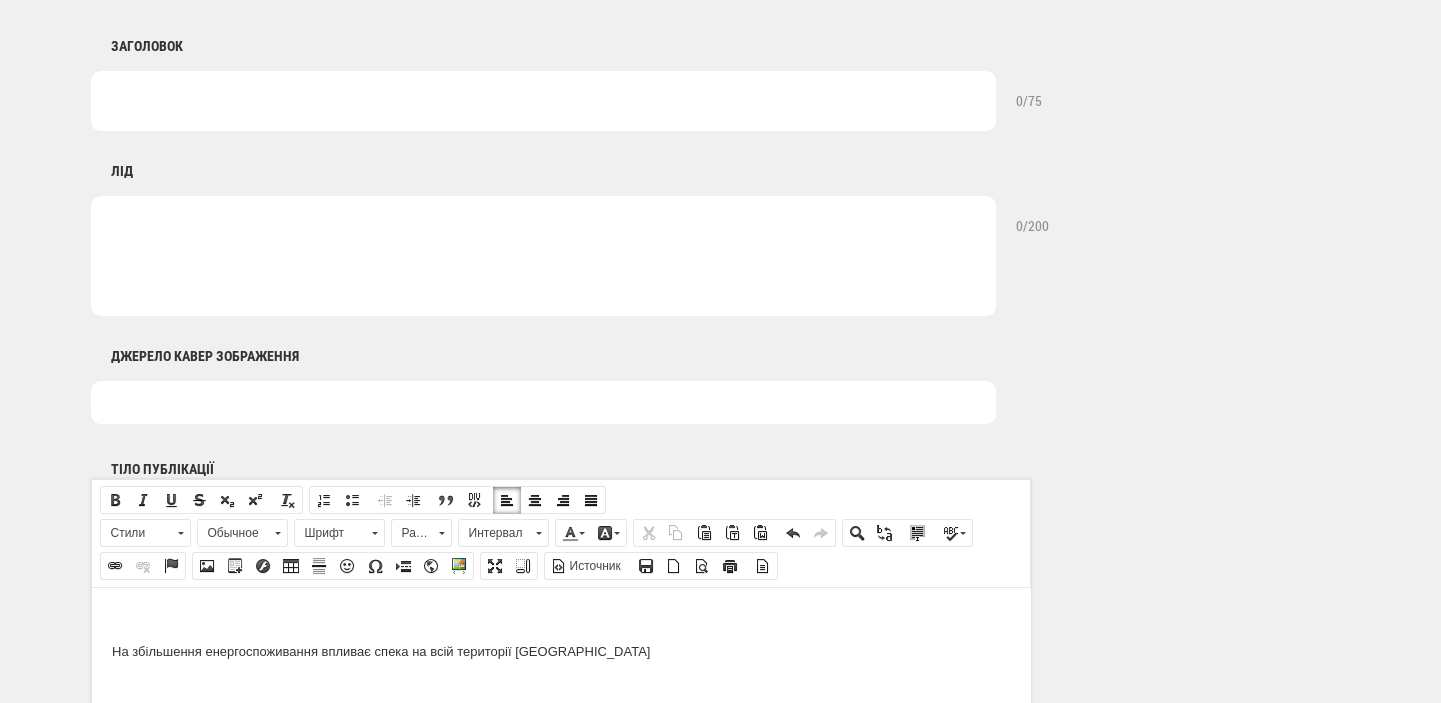 click at bounding box center (543, 101) 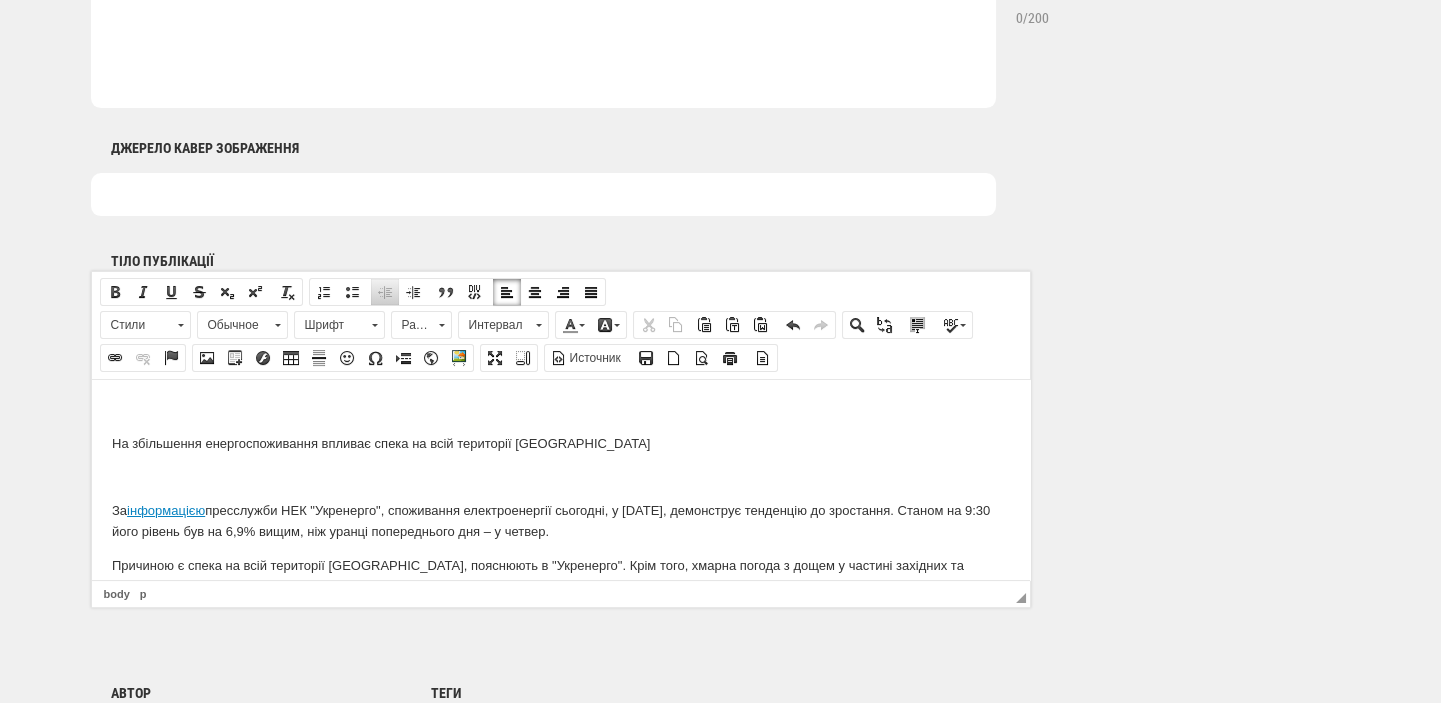 scroll, scrollTop: 1069, scrollLeft: 0, axis: vertical 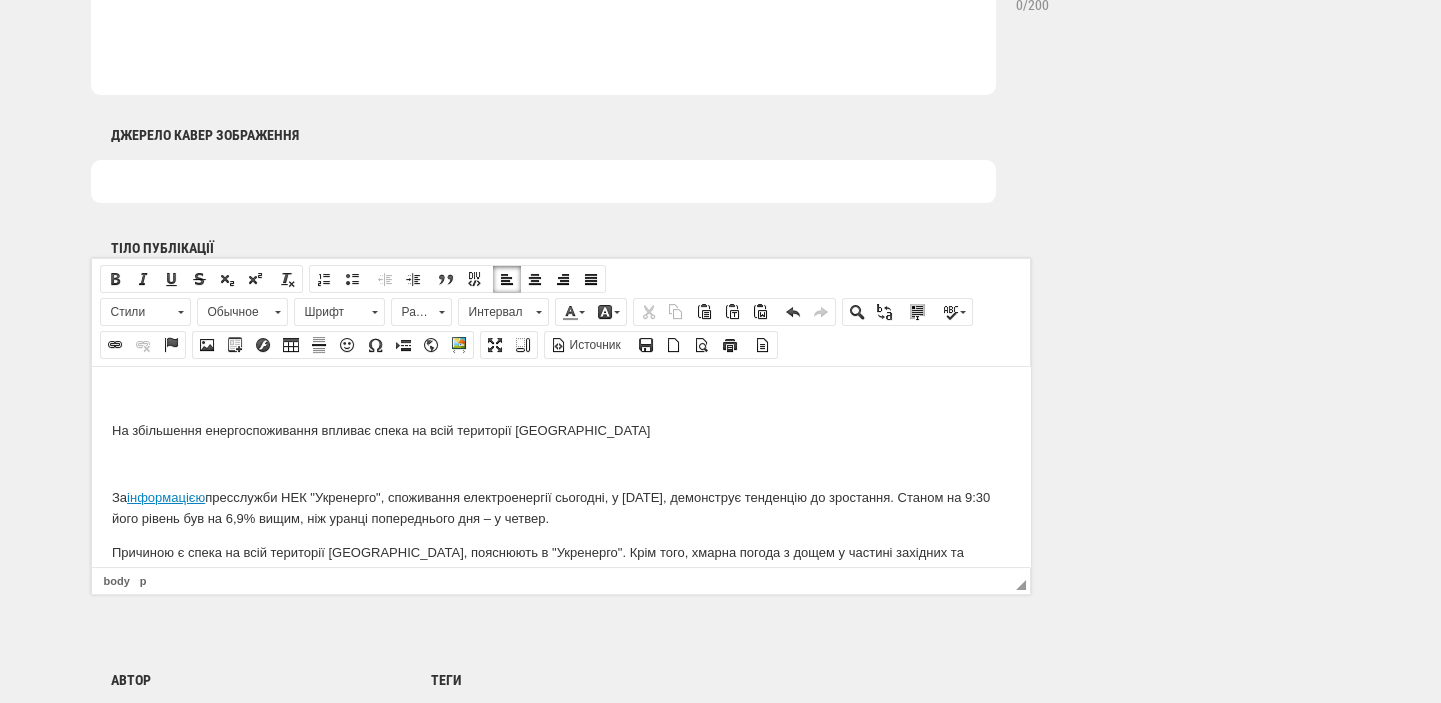 type on "Споживання електроенергії в [GEOGRAPHIC_DATA] [DATE] і далі зростає" 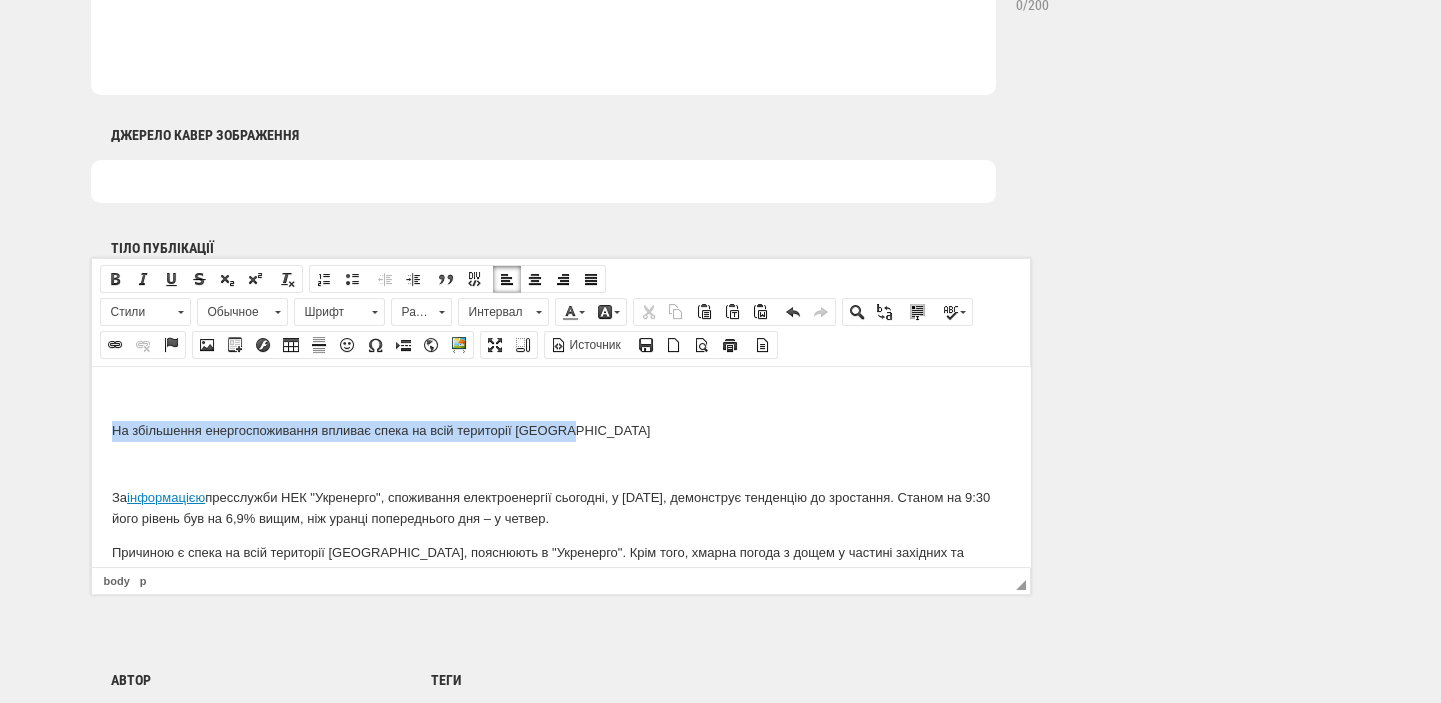 drag, startPoint x: 571, startPoint y: 421, endPoint x: 177, endPoint y: 831, distance: 568.6264 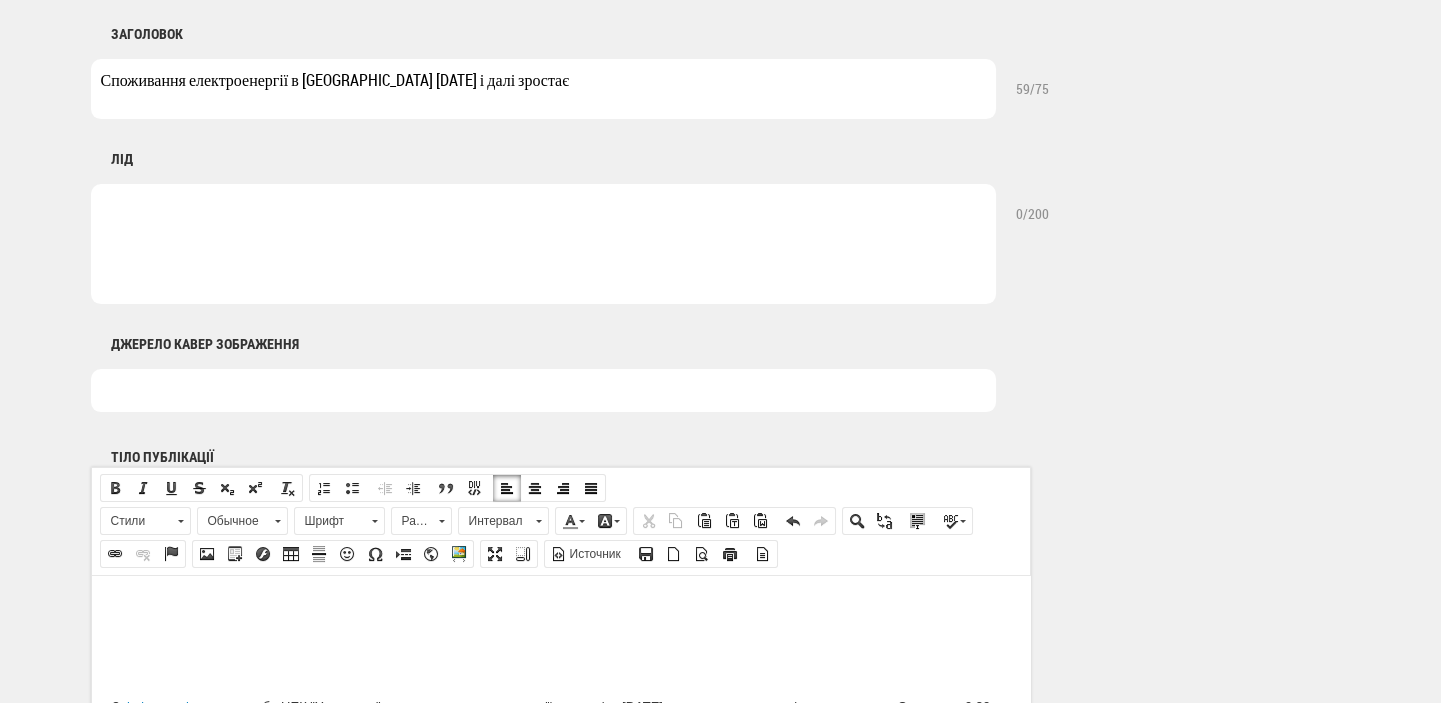 scroll, scrollTop: 857, scrollLeft: 0, axis: vertical 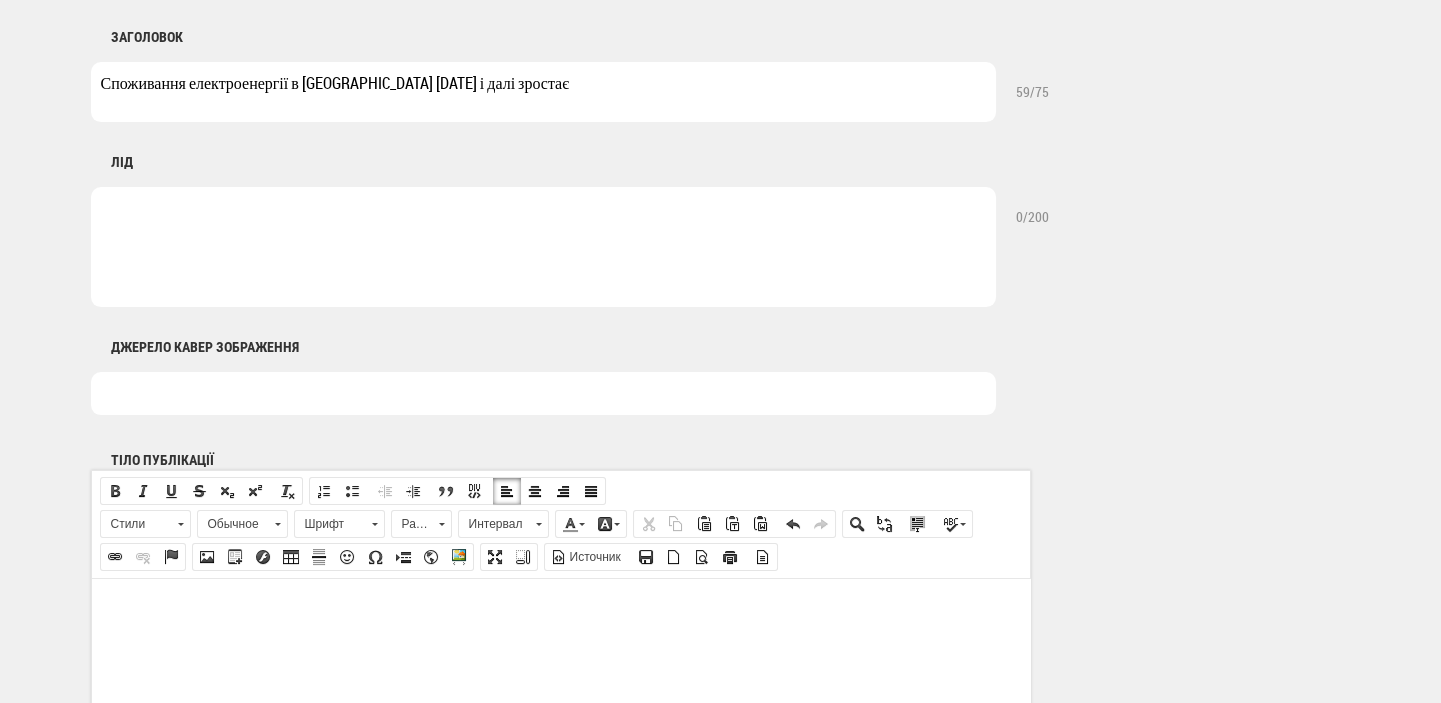 click at bounding box center (543, 247) 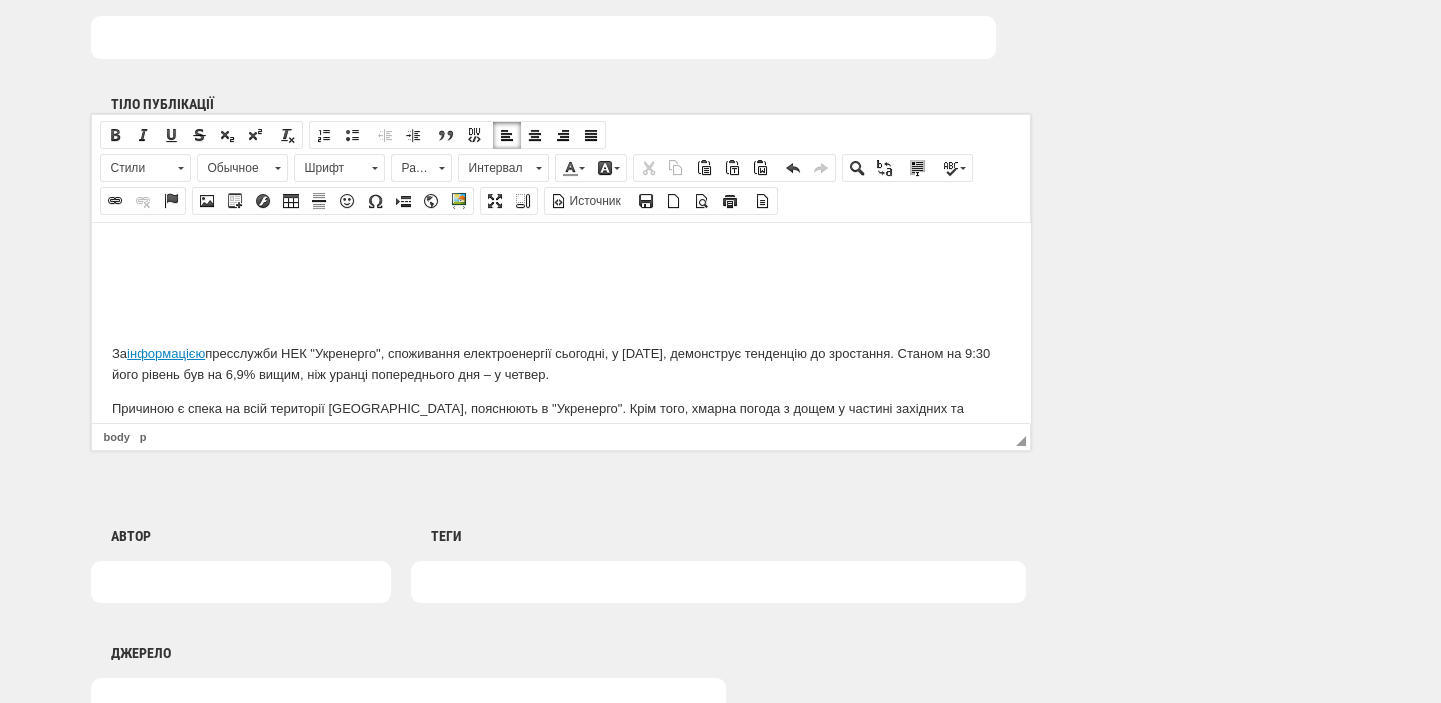 scroll, scrollTop: 1281, scrollLeft: 0, axis: vertical 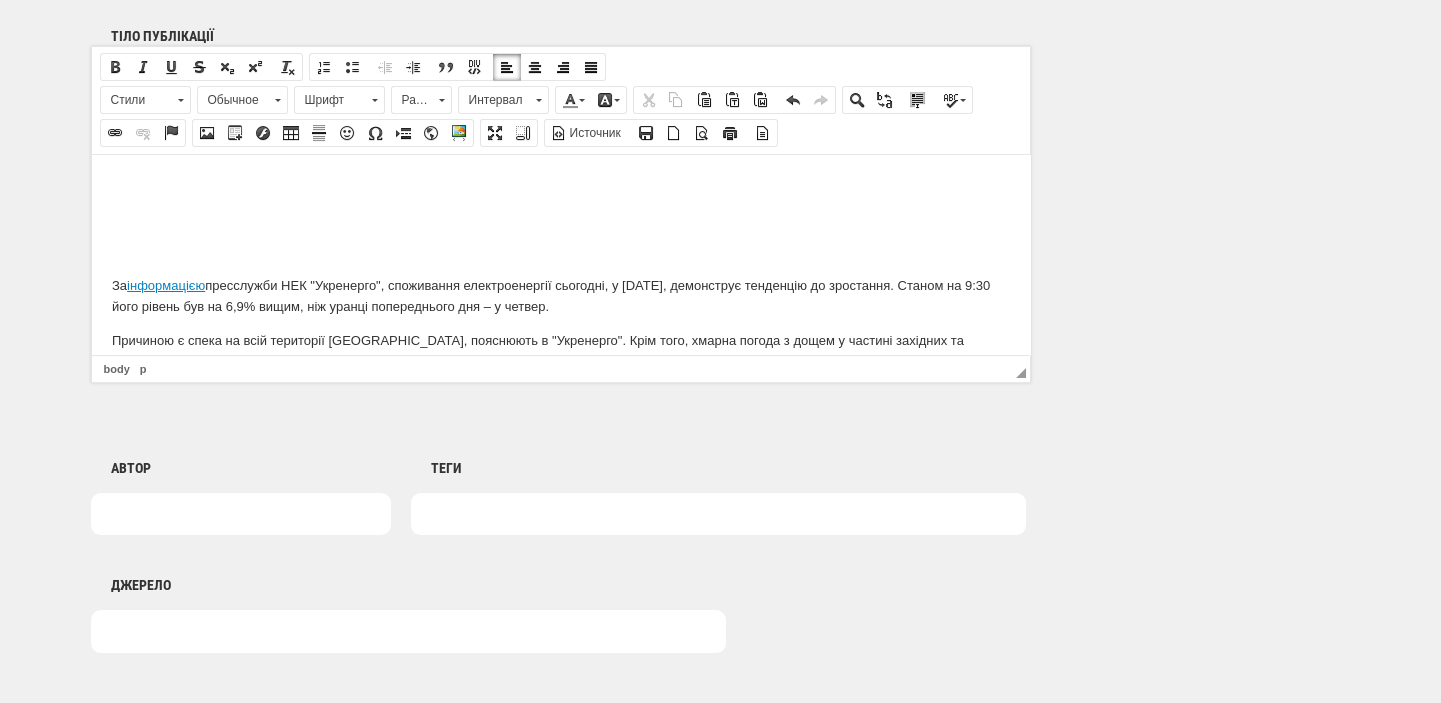 type on "На збільшення енергоспоживання впливає спека на всій території [GEOGRAPHIC_DATA]" 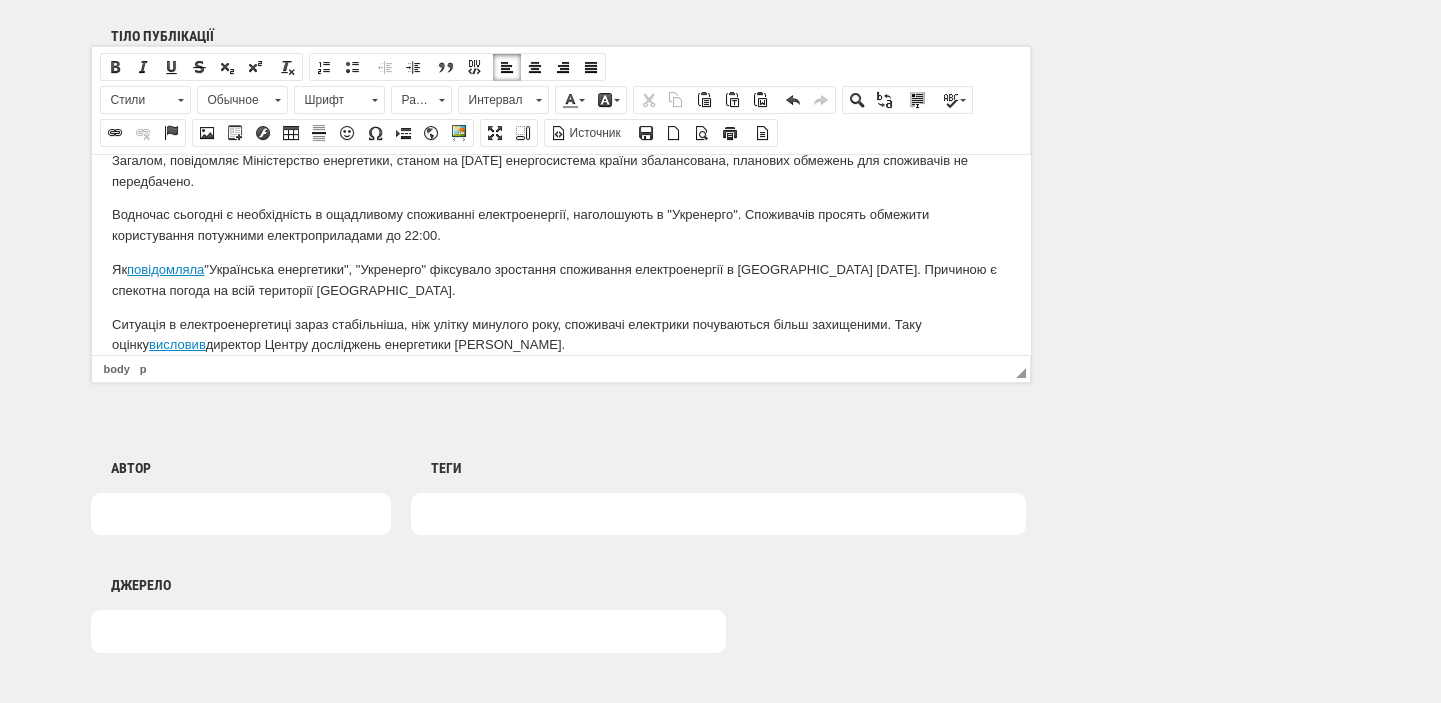 scroll, scrollTop: 0, scrollLeft: 0, axis: both 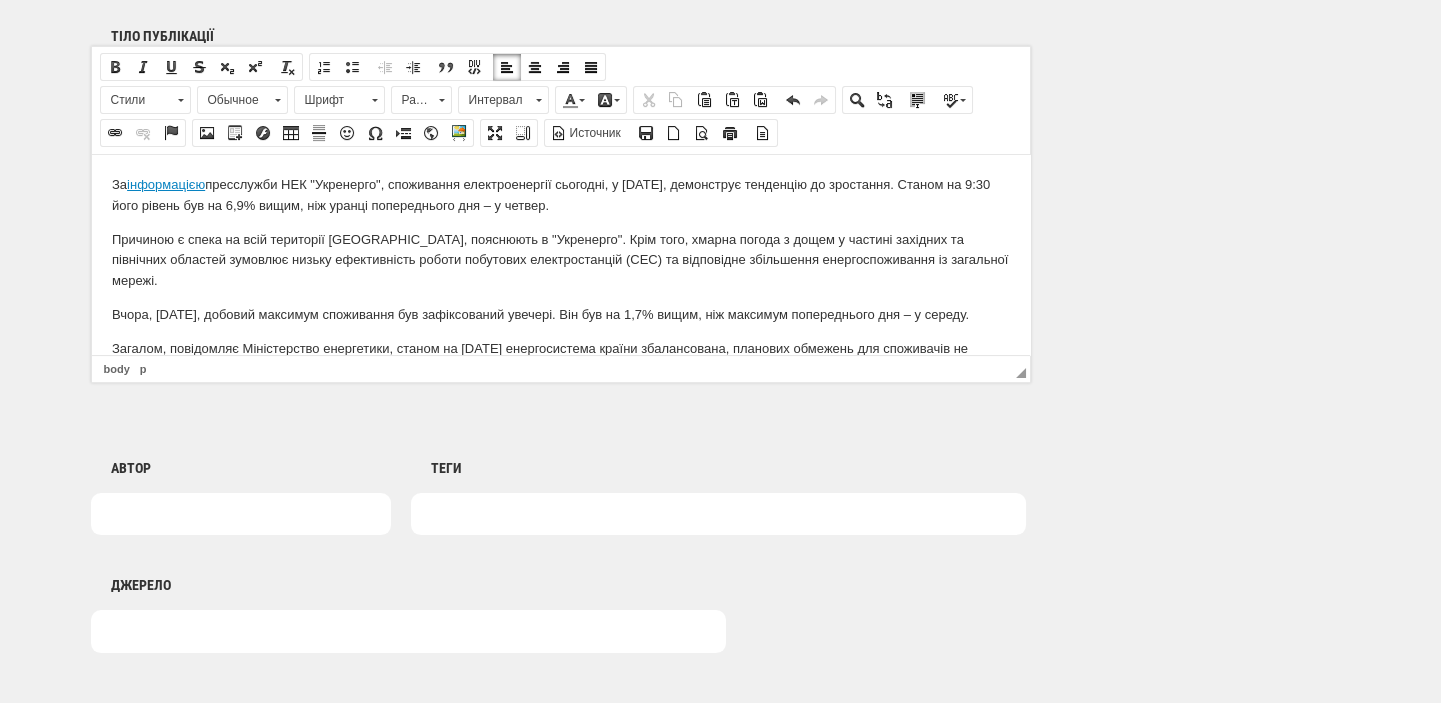 click on "Загалом, повідомляє Міністерство енергетики, станом на [DATE] енергосистема країни збалансована, планових обмежень для споживачів не передбачено." at bounding box center (560, 359) 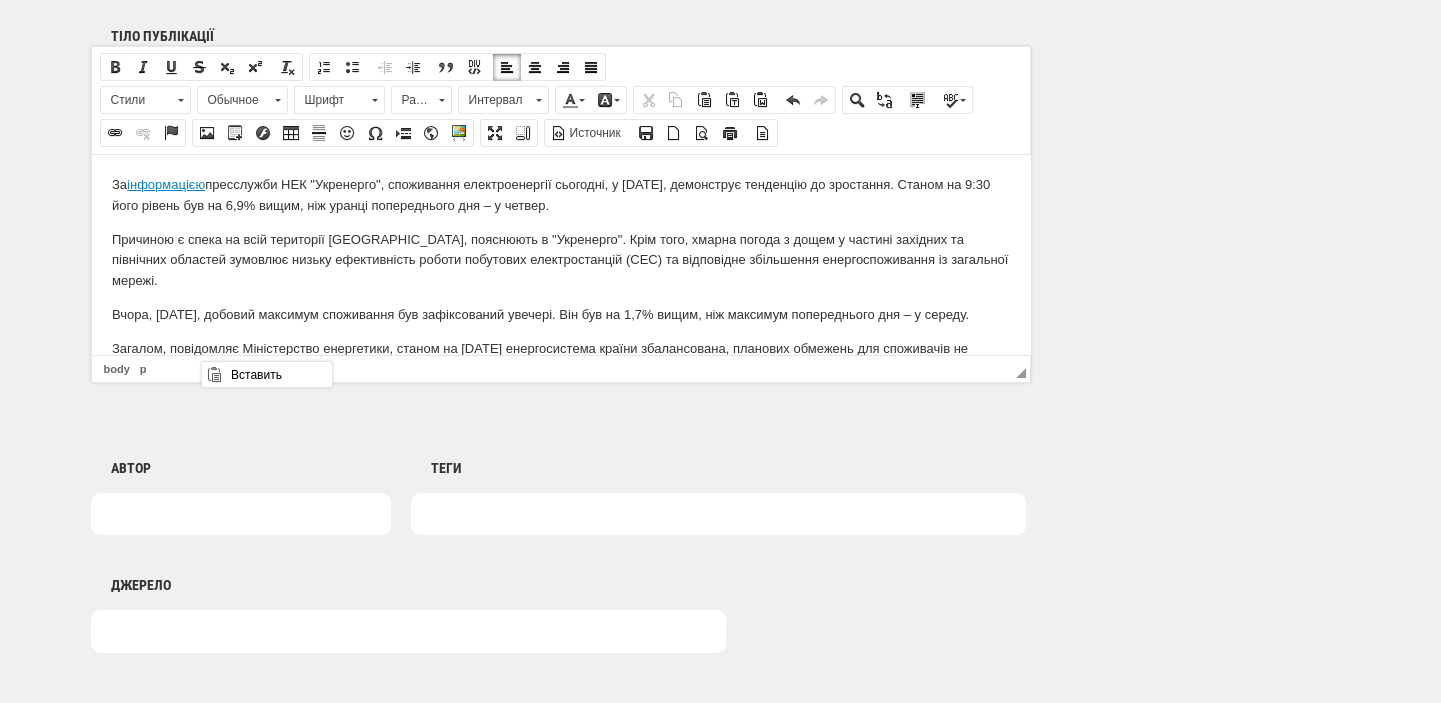 scroll, scrollTop: 0, scrollLeft: 0, axis: both 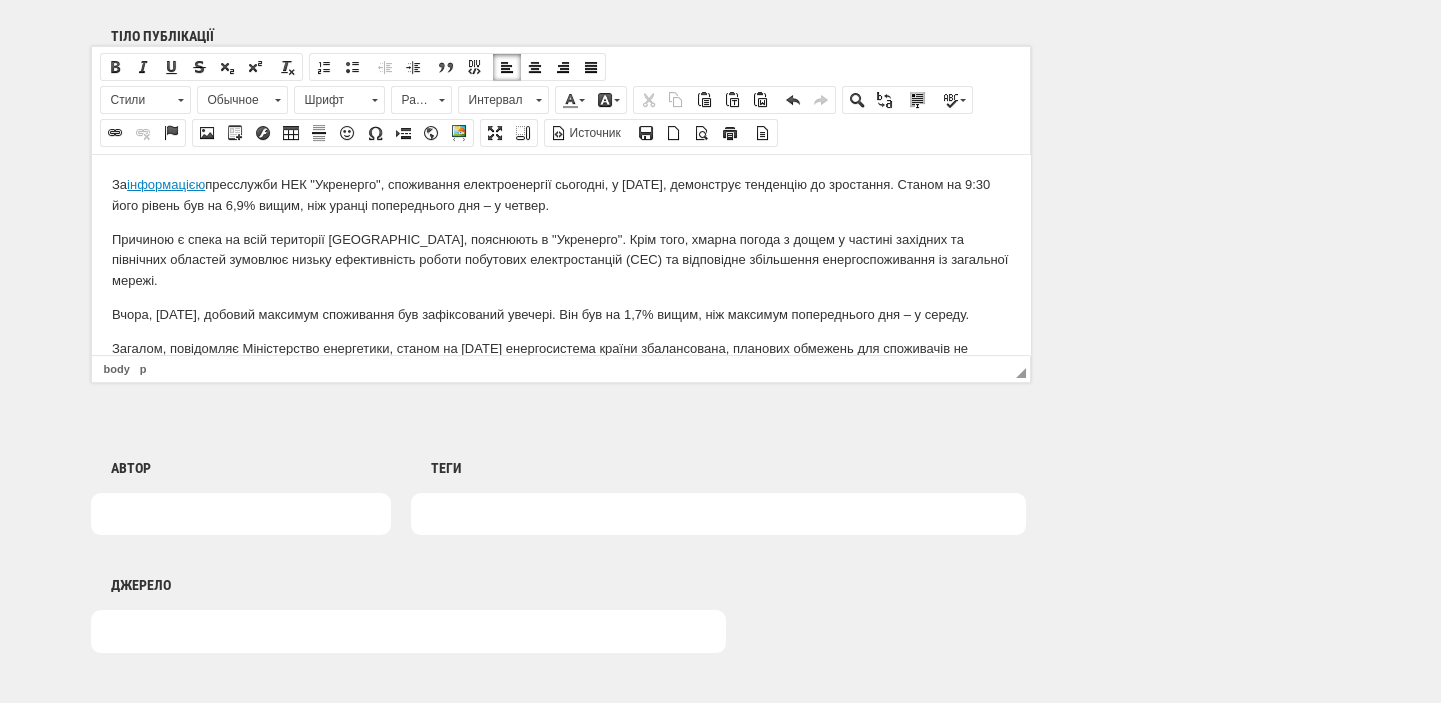 click on "Загалом, повідомляє Міністерство енергетики, станом на [DATE] енергосистема країни збалансована, планових обмежень для споживачів не передбачено." at bounding box center [560, 359] 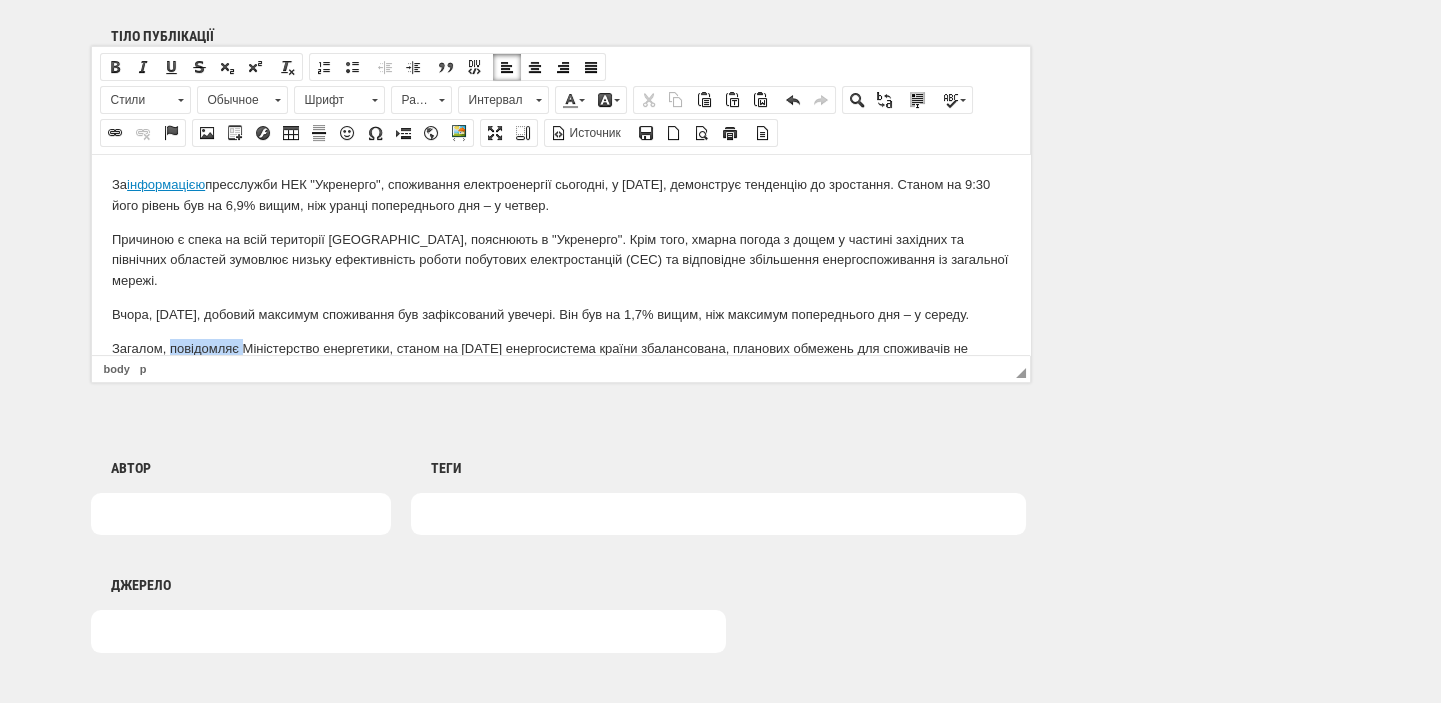 drag, startPoint x: 170, startPoint y: 325, endPoint x: 241, endPoint y: 325, distance: 71 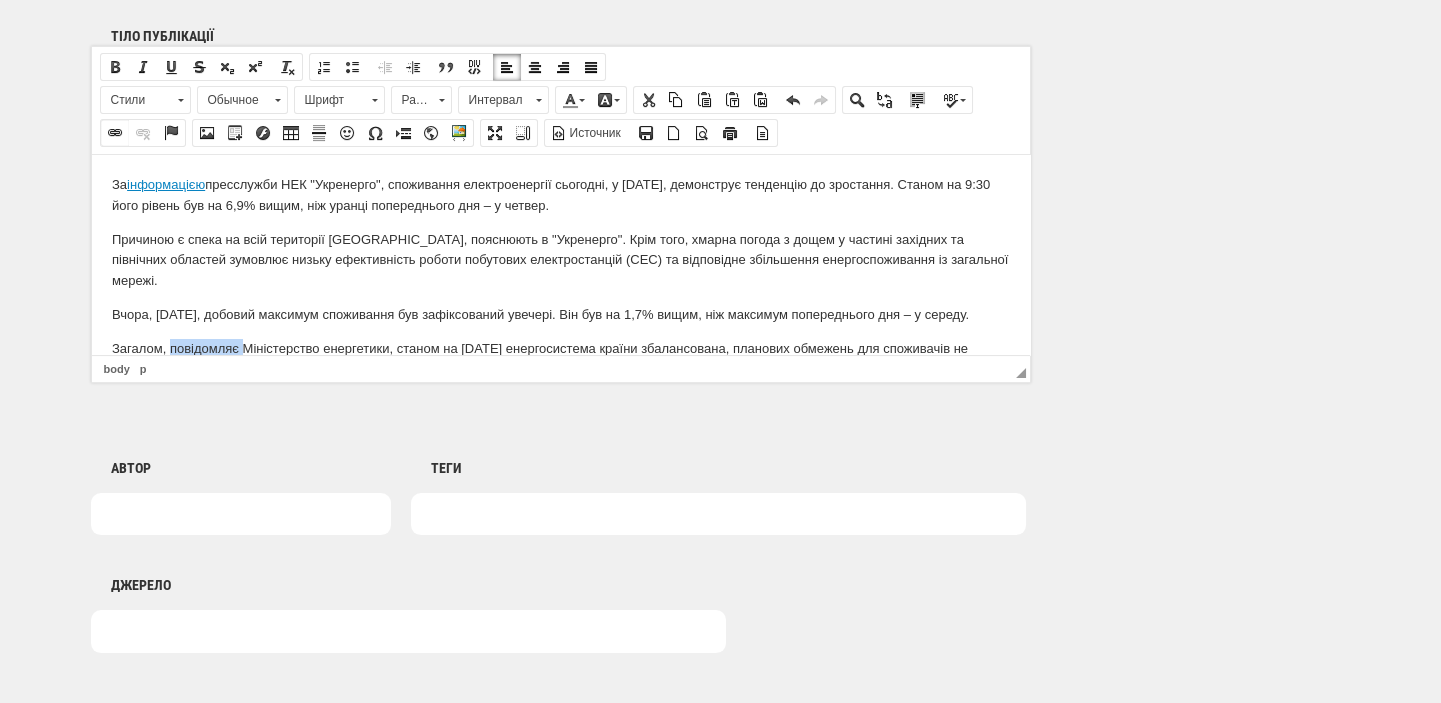 click at bounding box center (115, 133) 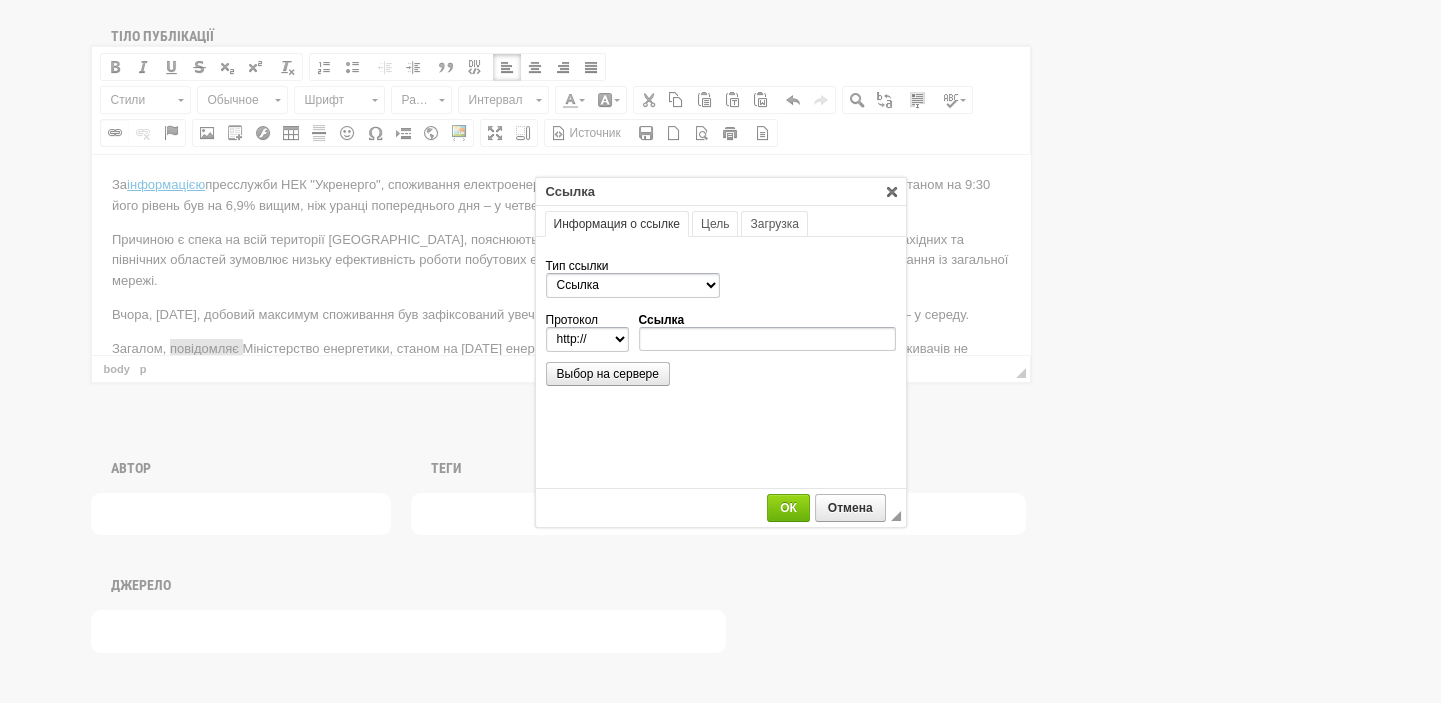 scroll, scrollTop: 0, scrollLeft: 0, axis: both 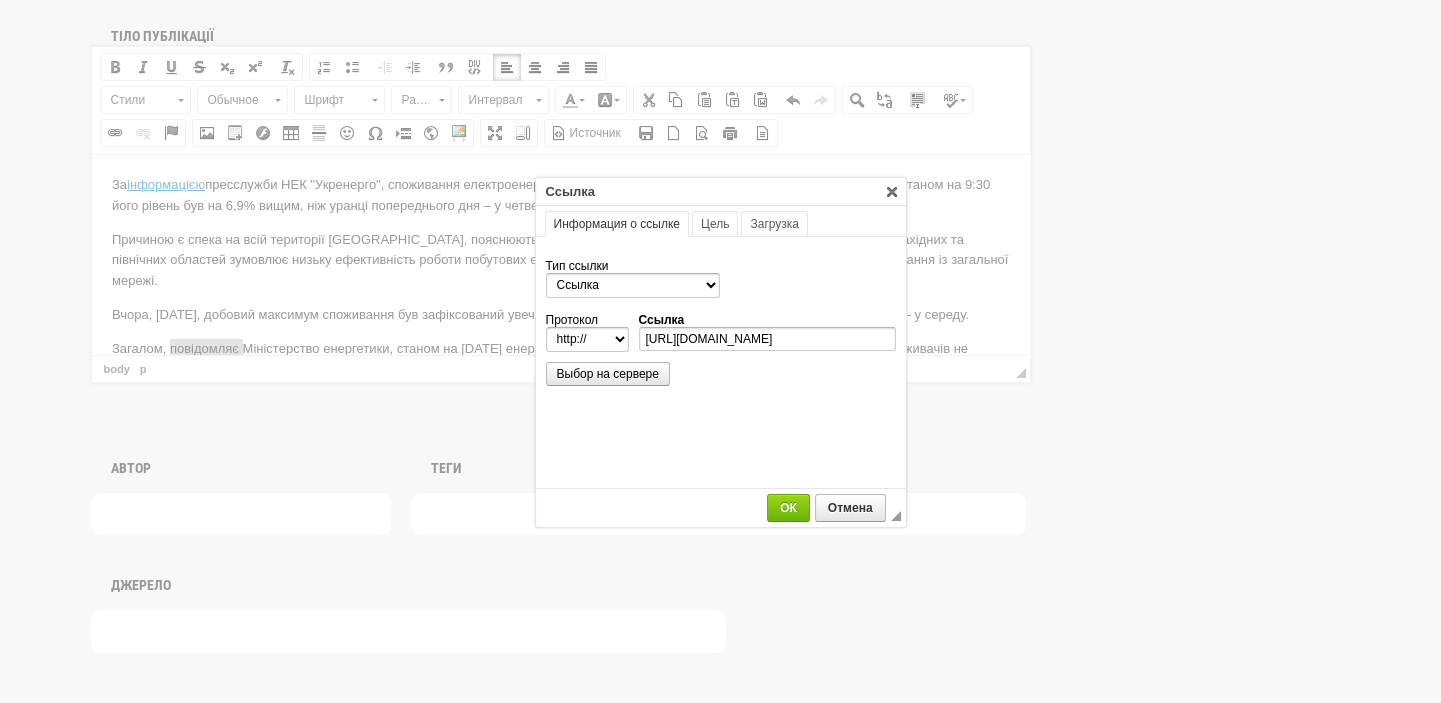 select on "https://" 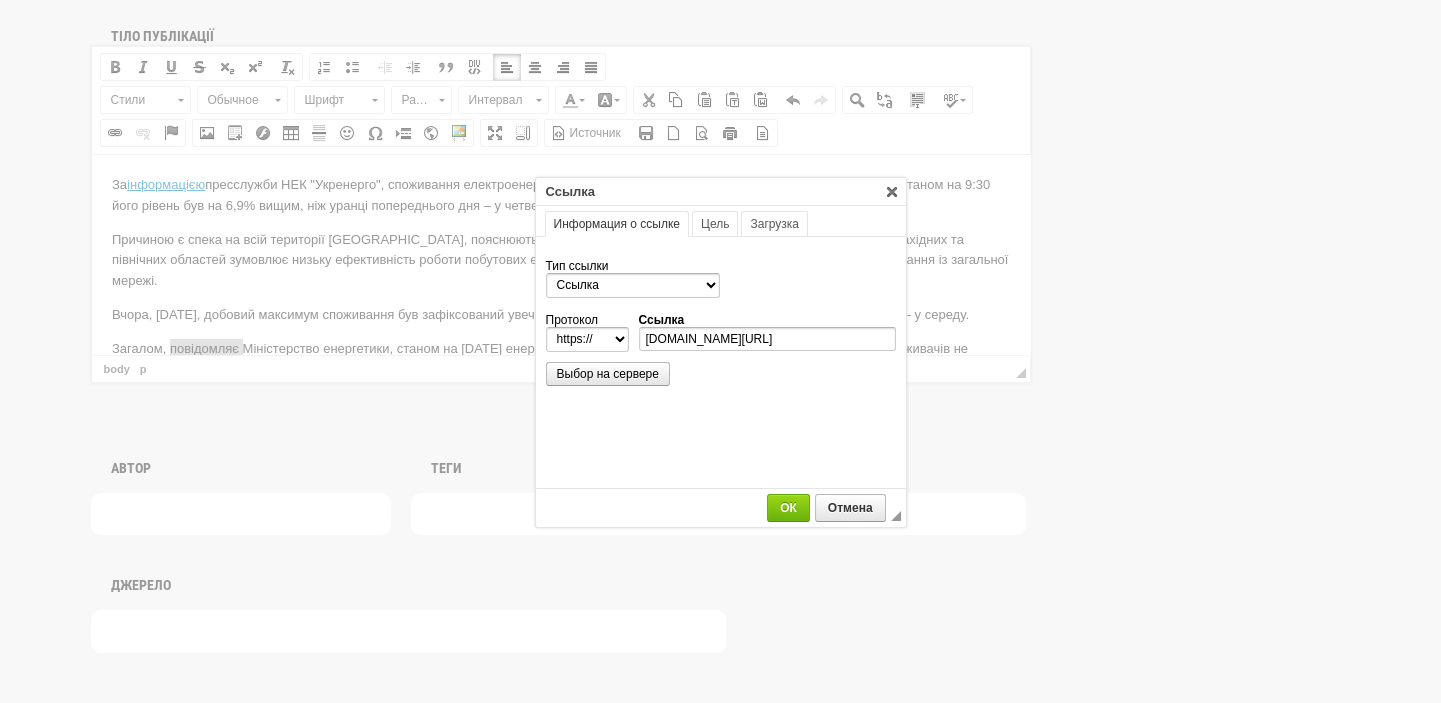 scroll, scrollTop: 0, scrollLeft: 108, axis: horizontal 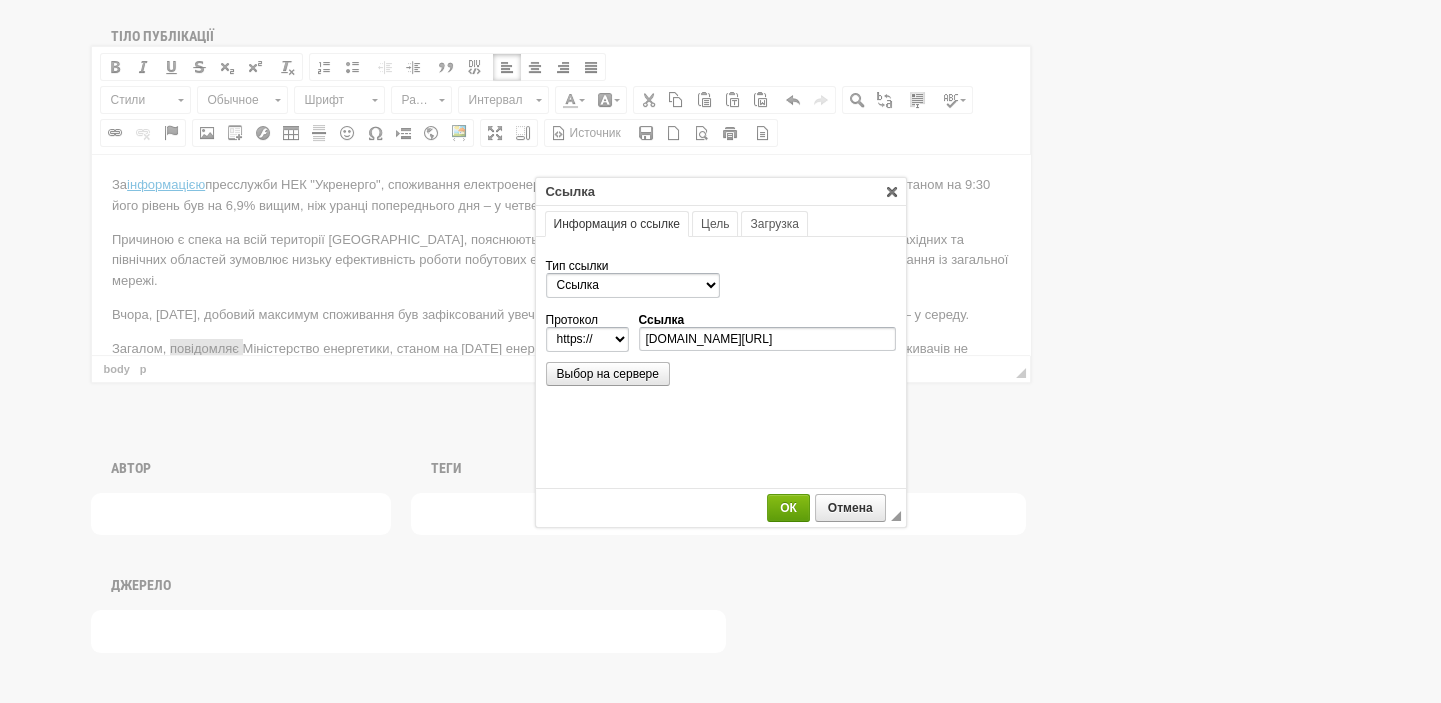 type on "[DOMAIN_NAME][URL]" 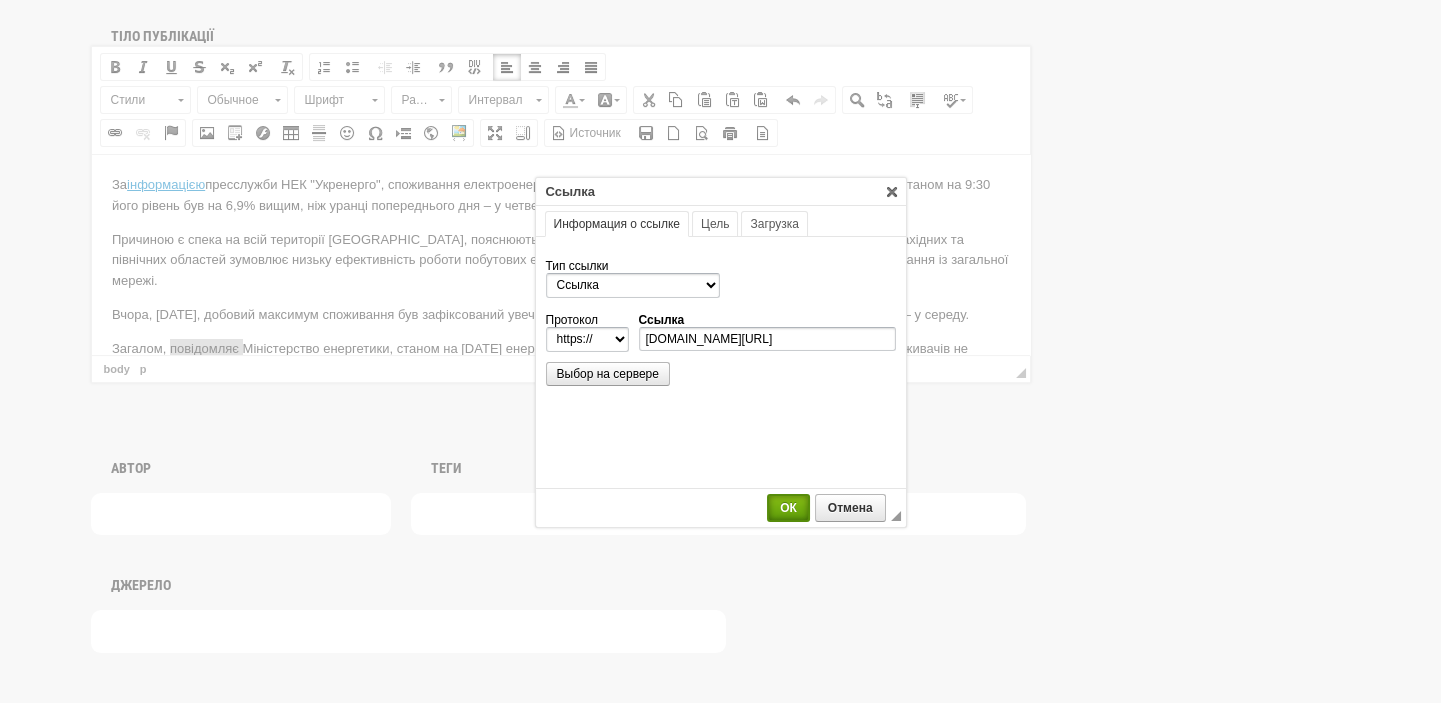 scroll, scrollTop: 0, scrollLeft: 0, axis: both 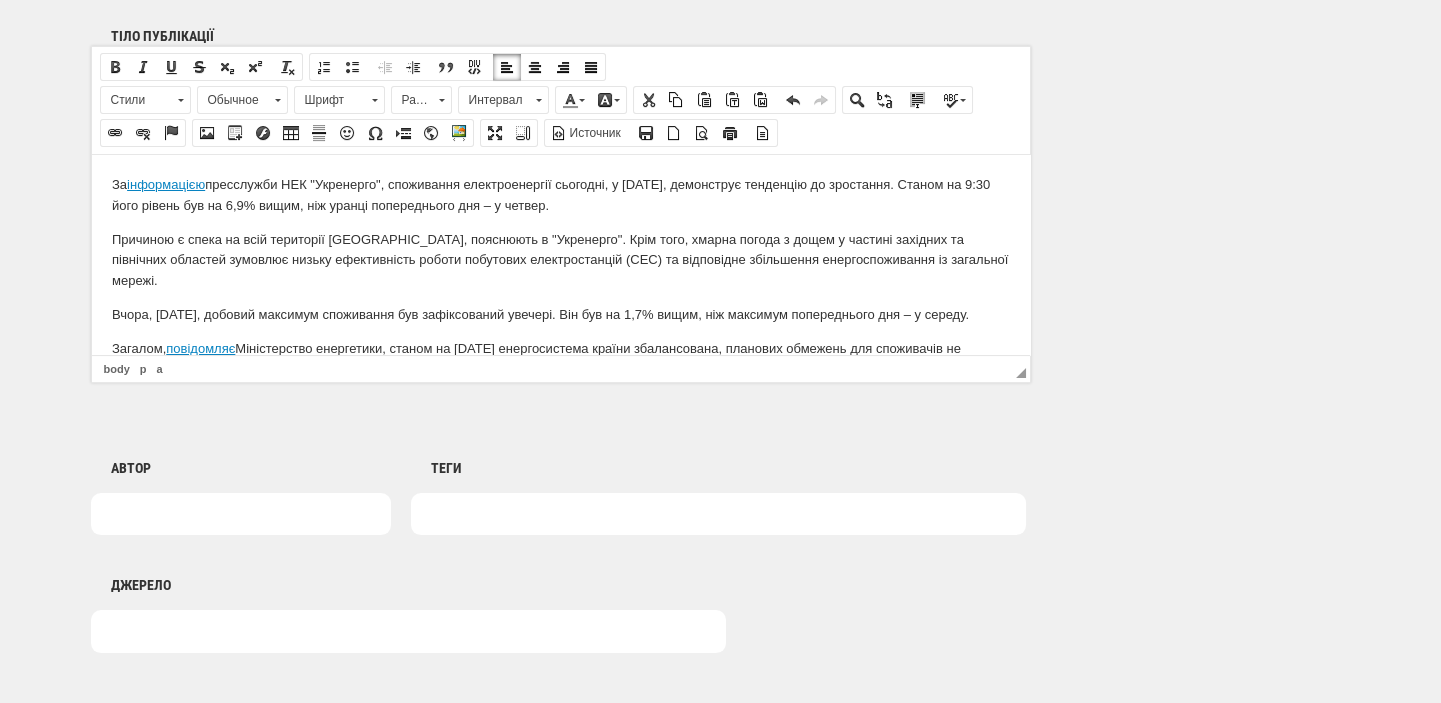 click on "За  інформацією  пресслужби НЕК "Укренерго", споживання електроенергії сьогодні, у [DATE], демонструє тенденцію до зростання. Станом на 9:30 його рівень був на 6,9% вищим, ніж уранці попереднього дня – у четвер. Причиною є спека на всій території [GEOGRAPHIC_DATA], пояснюють в "Укренерго". Крім того, хмарна погода з дощем у частині західних та північних областей зумовлює низьку ефективність роботи побутових електростанцій (СЕС) та відповідне збільшення енергоспоживання із загальної мережі. Загалом,  повідомляє  Як  повідомляла висловив" at bounding box center (560, 358) 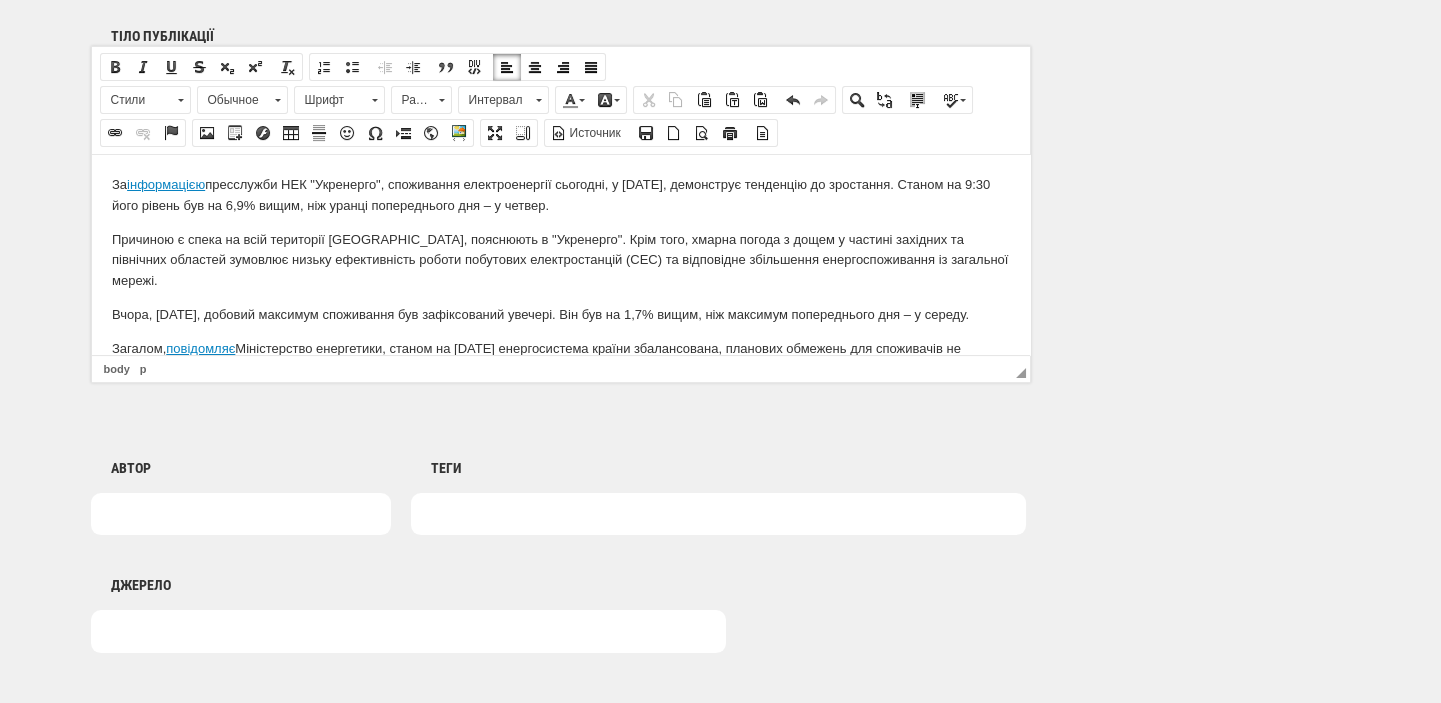 click on "Загалом,  повідомляє  Міністерство енергетики, станом на [DATE] енергосистема країни збалансована, планових обмежень для споживачів не передбачено." at bounding box center [560, 359] 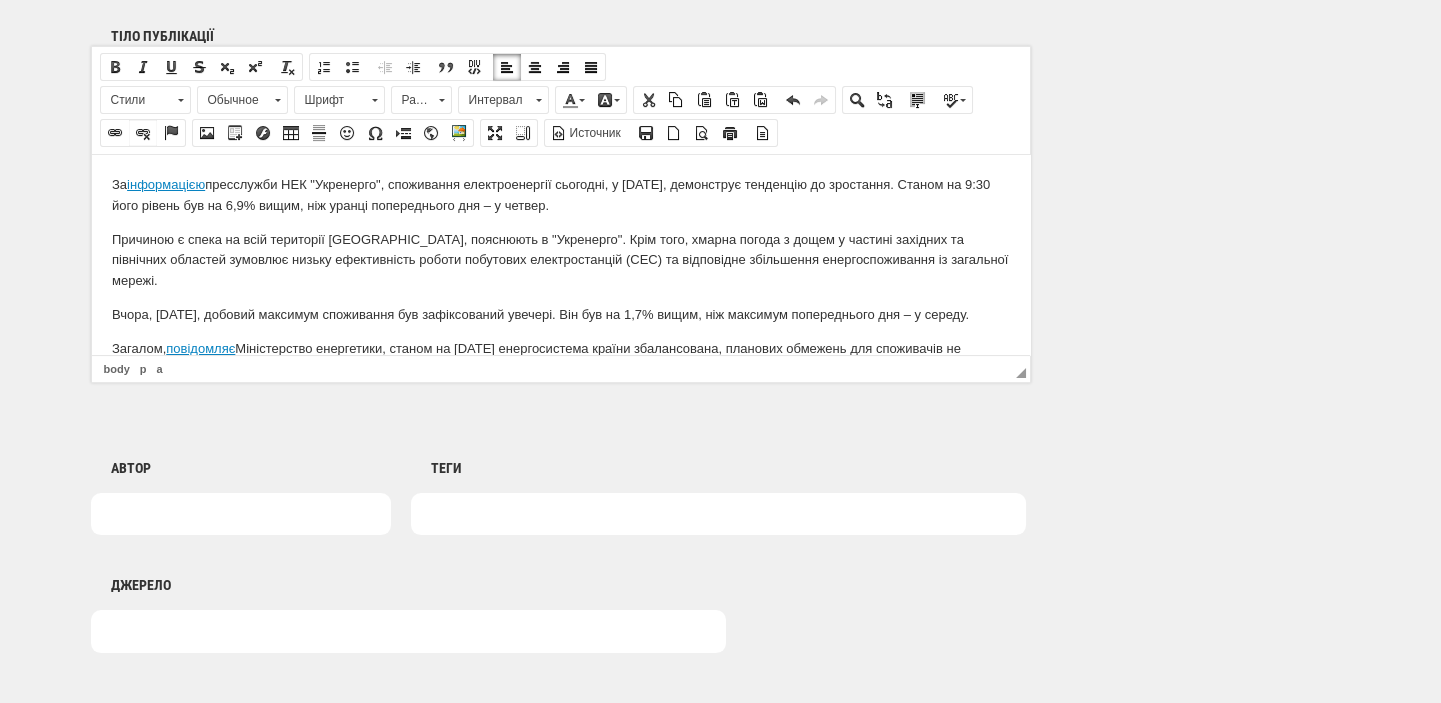 click at bounding box center [143, 133] 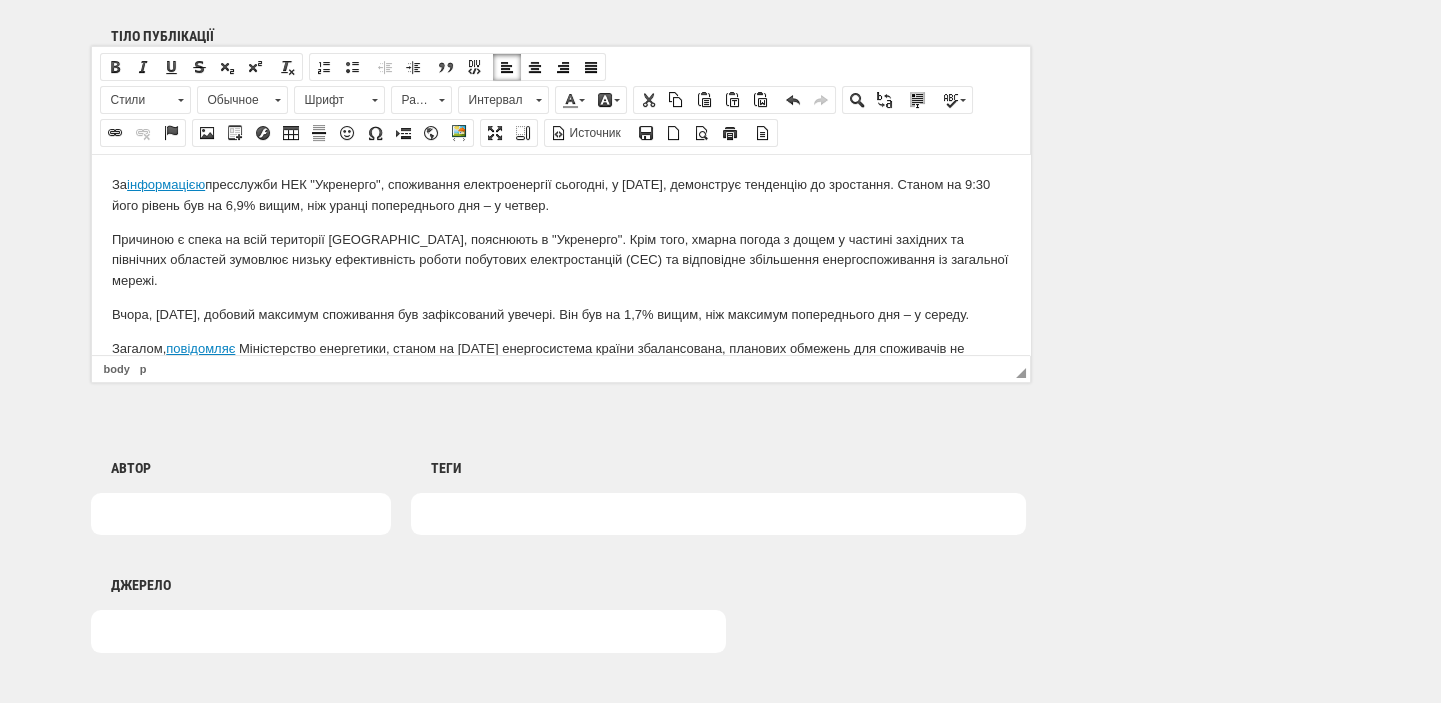 click on "За  інформацією  пресслужби НЕК "Укренерго", споживання електроенергії сьогодні, у [DATE], демонструє тенденцію до зростання. Станом на 9:30 його рівень був на 6,9% вищим, ніж уранці попереднього дня – у четвер. Причиною є спека на всій території [GEOGRAPHIC_DATA], пояснюють в "Укренерго". Крім того, хмарна погода з дощем у частині західних та північних областей зумовлює низьку ефективність роботи побутових електростанцій (СЕС) та відповідне збільшення енергоспоживання із загальної мережі. Загалом,  повідомляє   Як  повідомляла висловив" at bounding box center (560, 358) 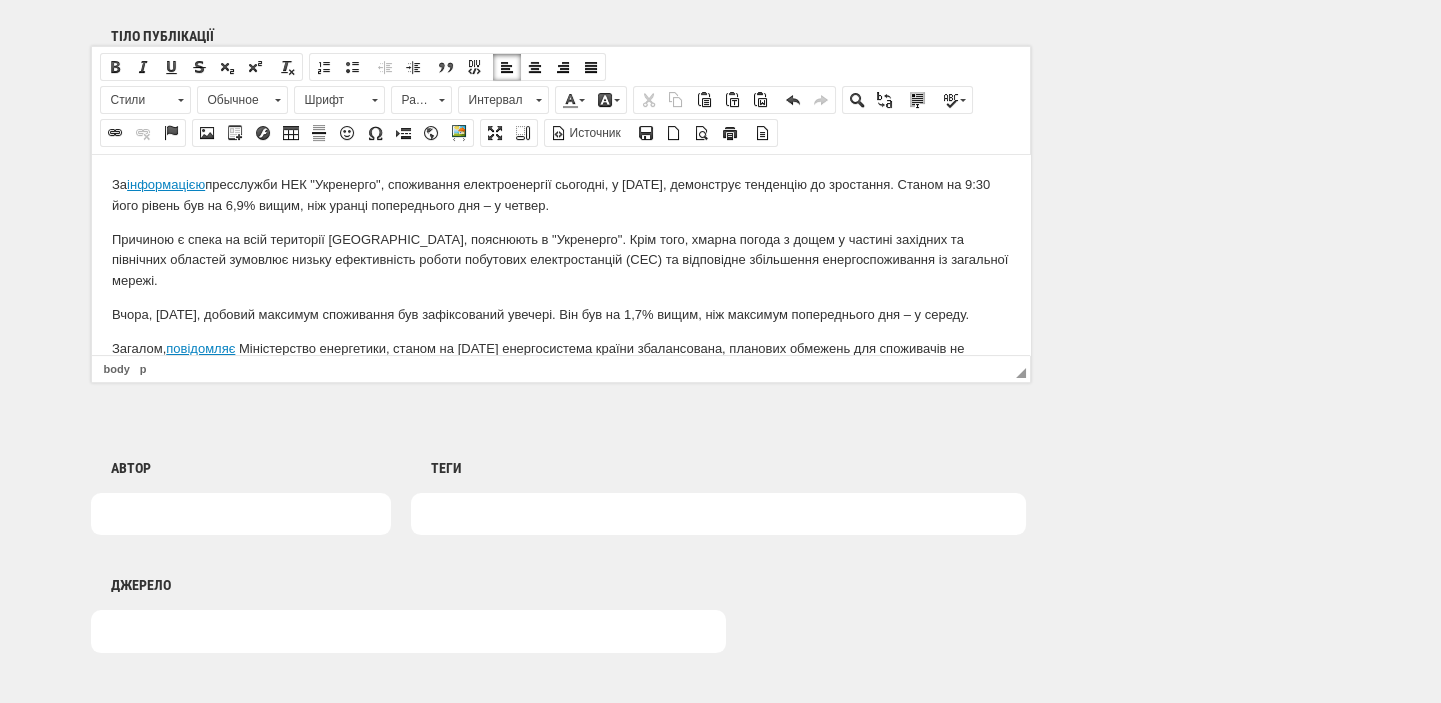 click on "Причиною є спека на всій території [GEOGRAPHIC_DATA], пояснюють в "Укренерго". Крім того, хмарна погода з дощем у частині західних та північних областей зумовлює низьку ефективність роботи побутових електростанцій (СЕС) та відповідне збільшення енергоспоживання із загальної мережі." at bounding box center [560, 260] 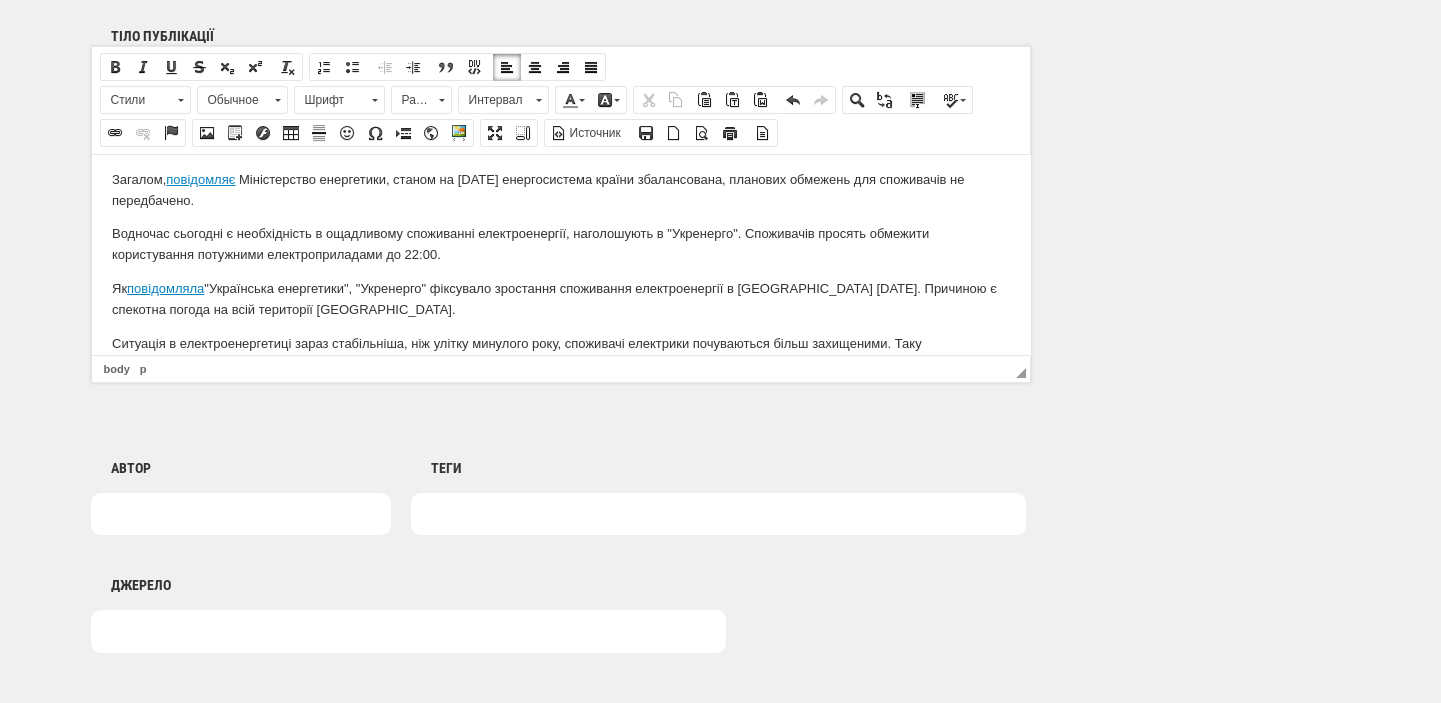 scroll, scrollTop: 188, scrollLeft: 0, axis: vertical 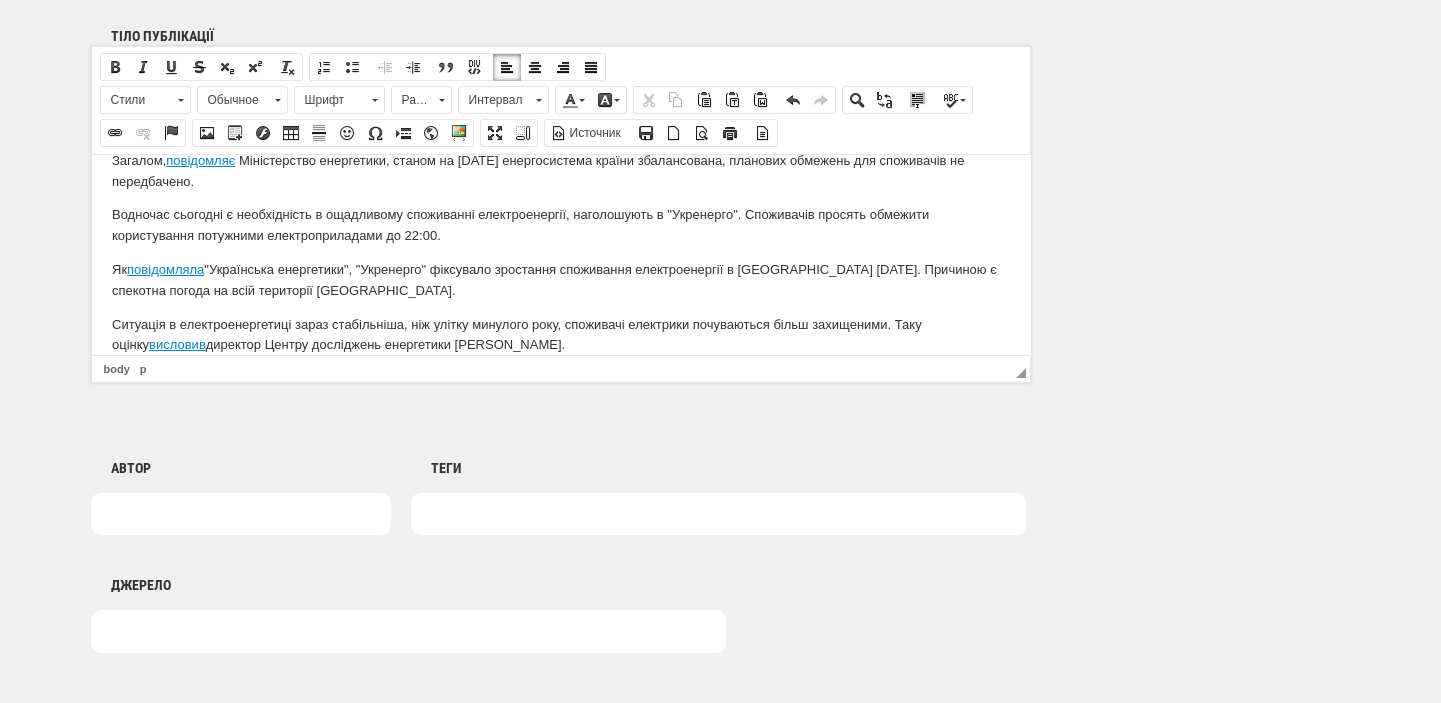 click at bounding box center (718, 514) 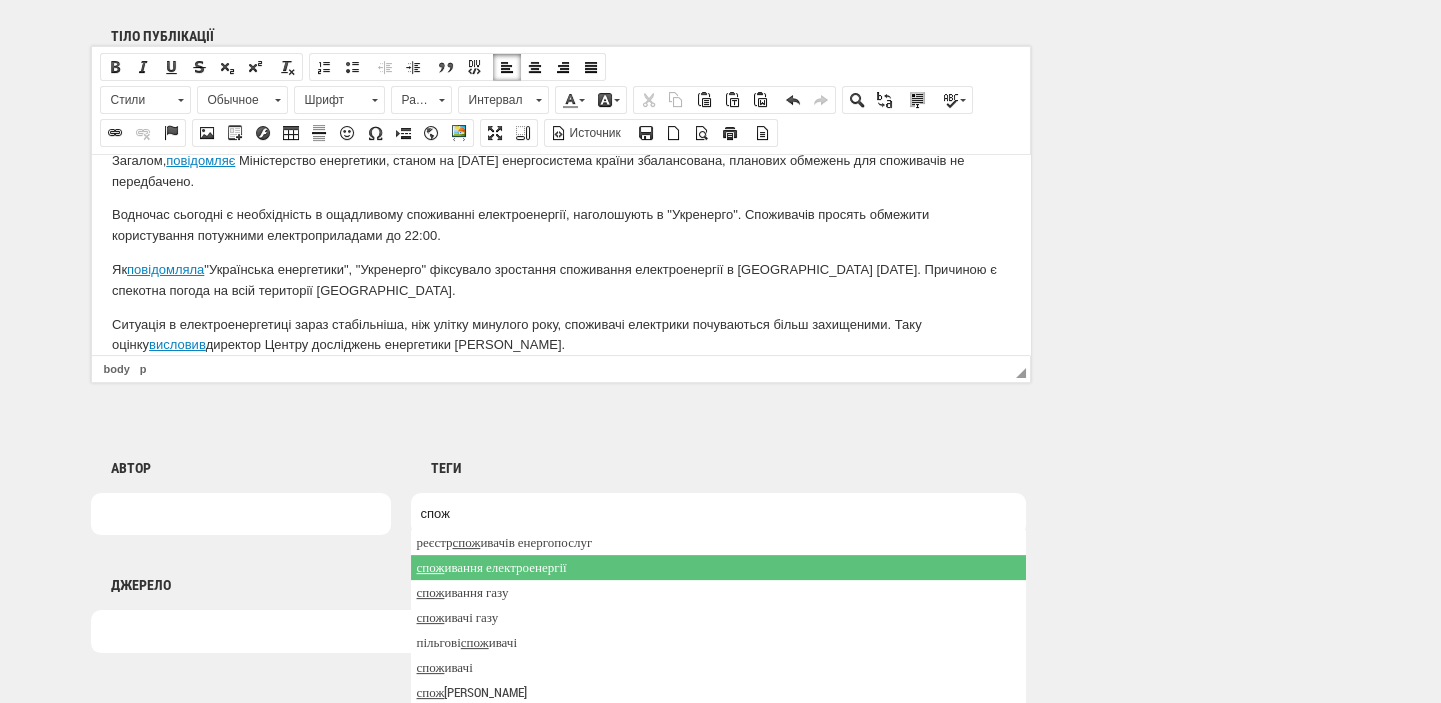 type on "спож" 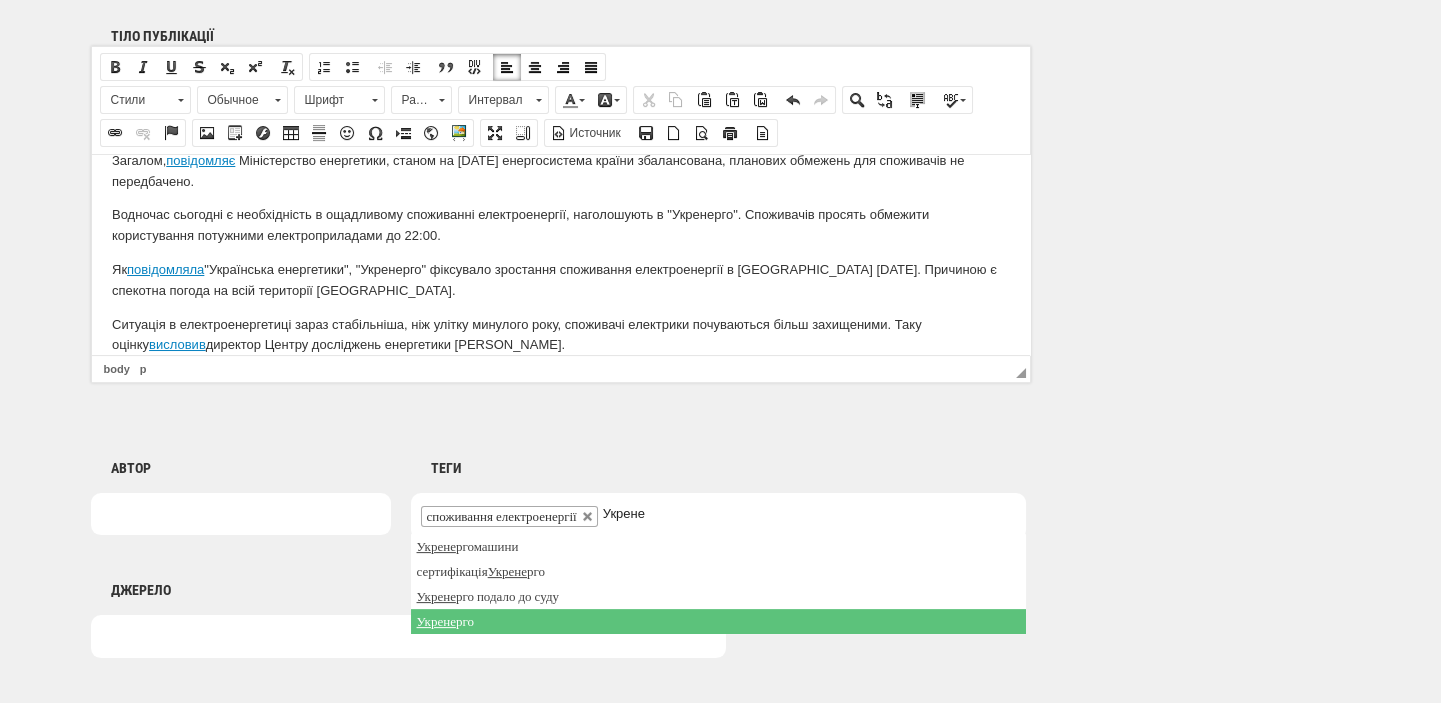 type on "Укрене" 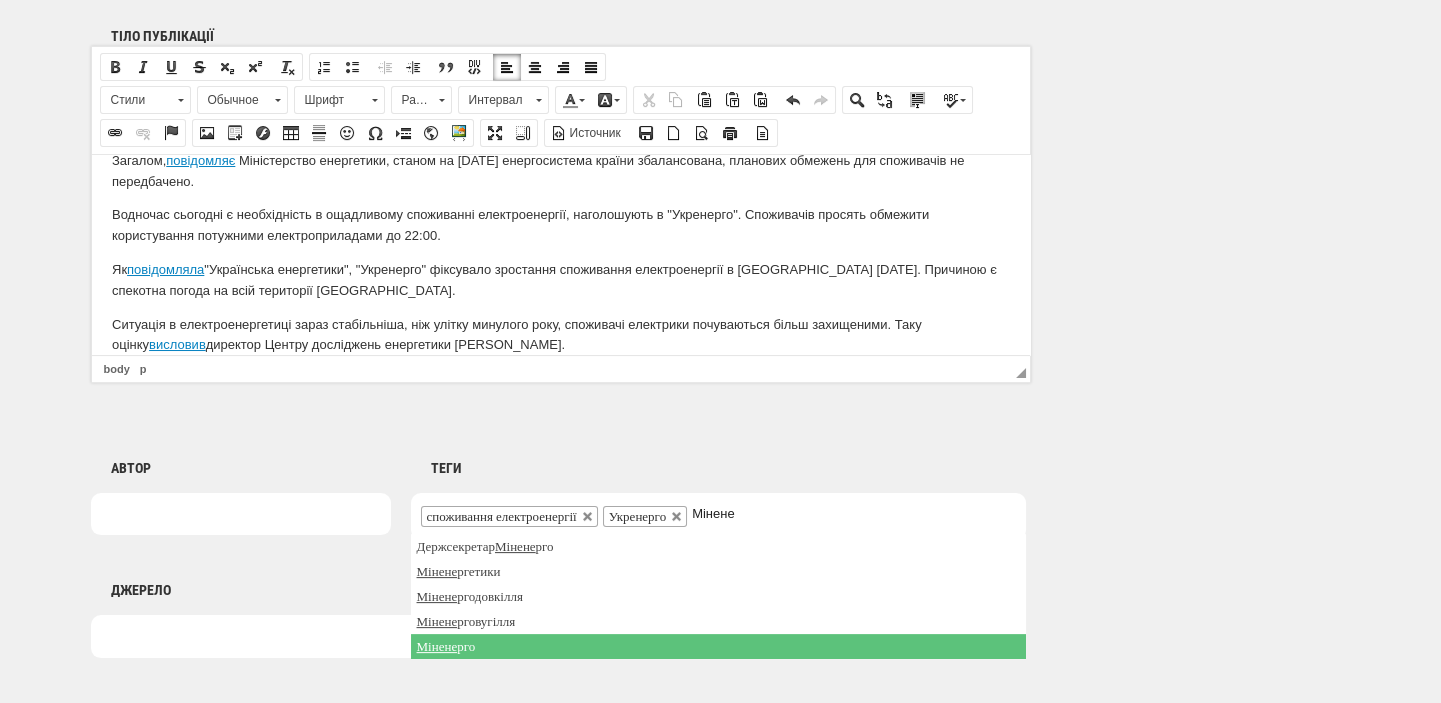 type on "Мінене" 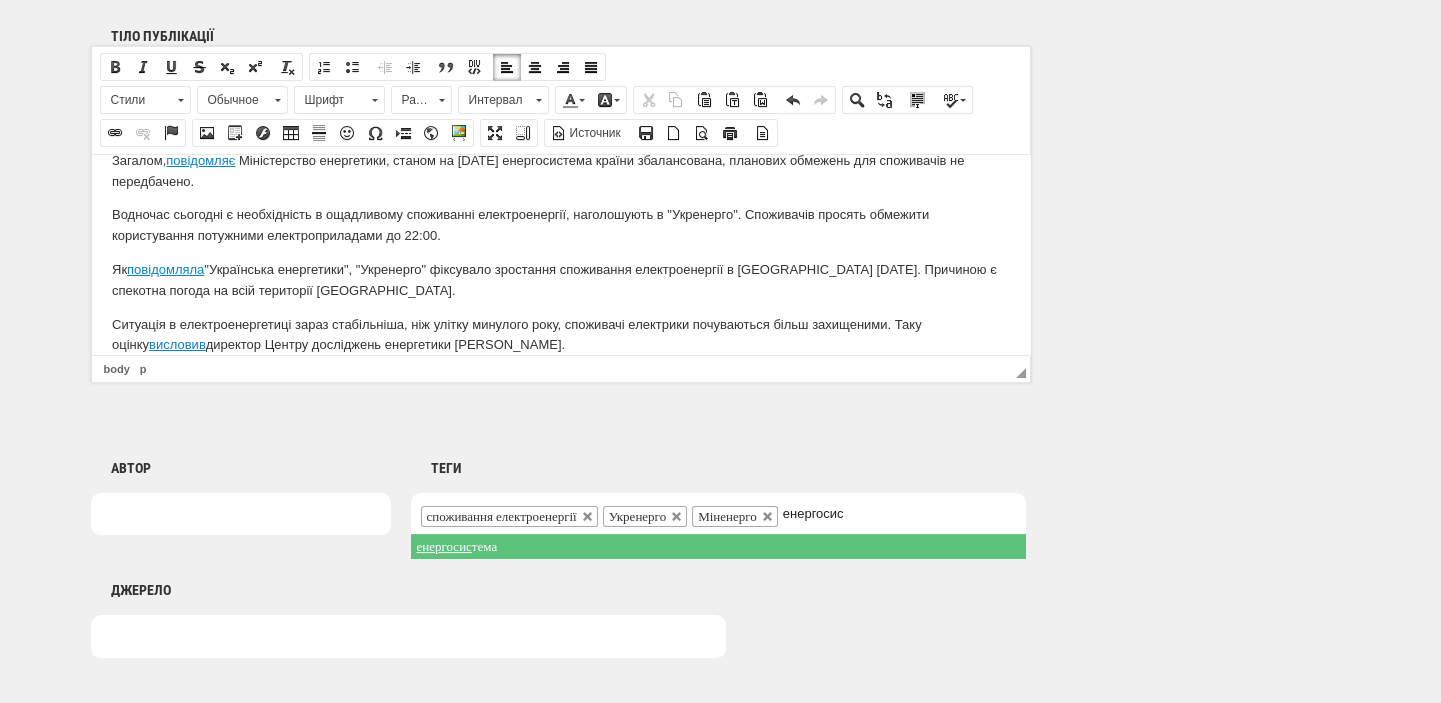 type on "енергосис" 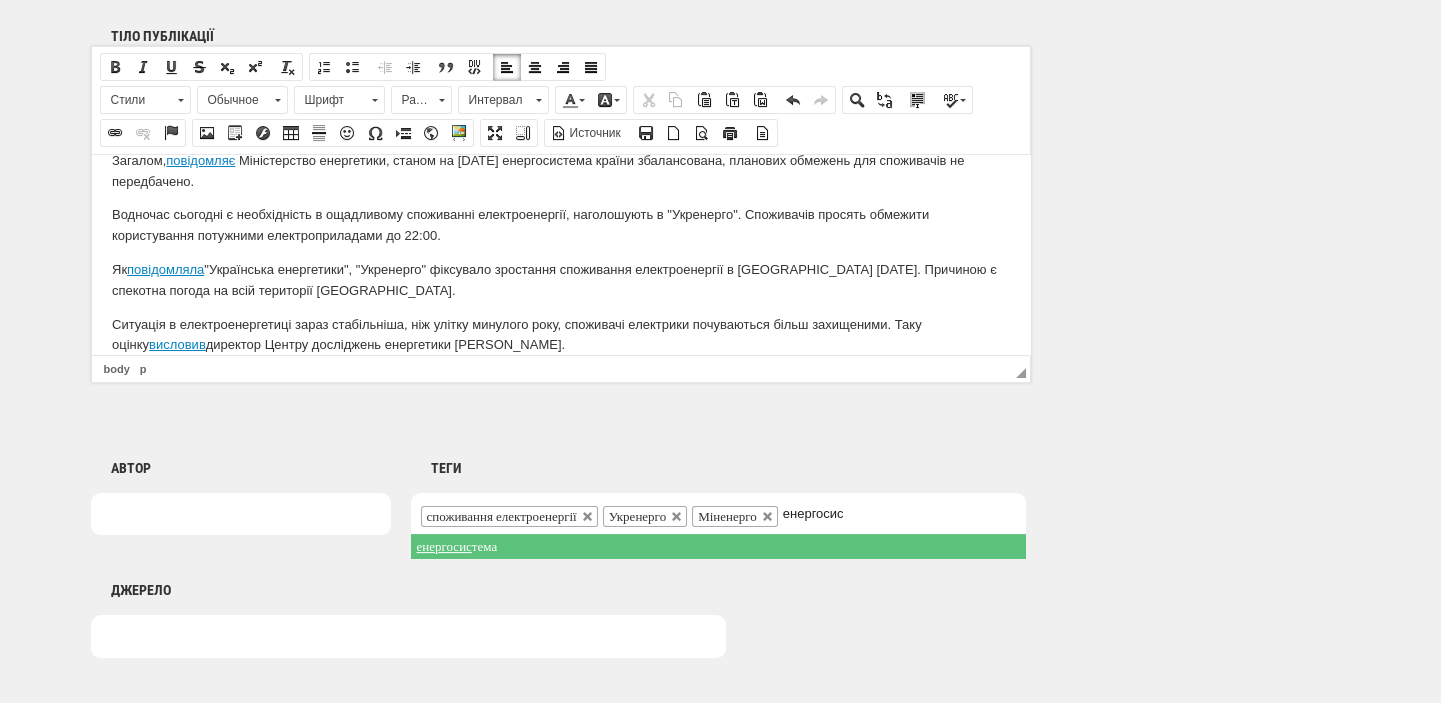 click on "енергосис тема" at bounding box center (718, 546) 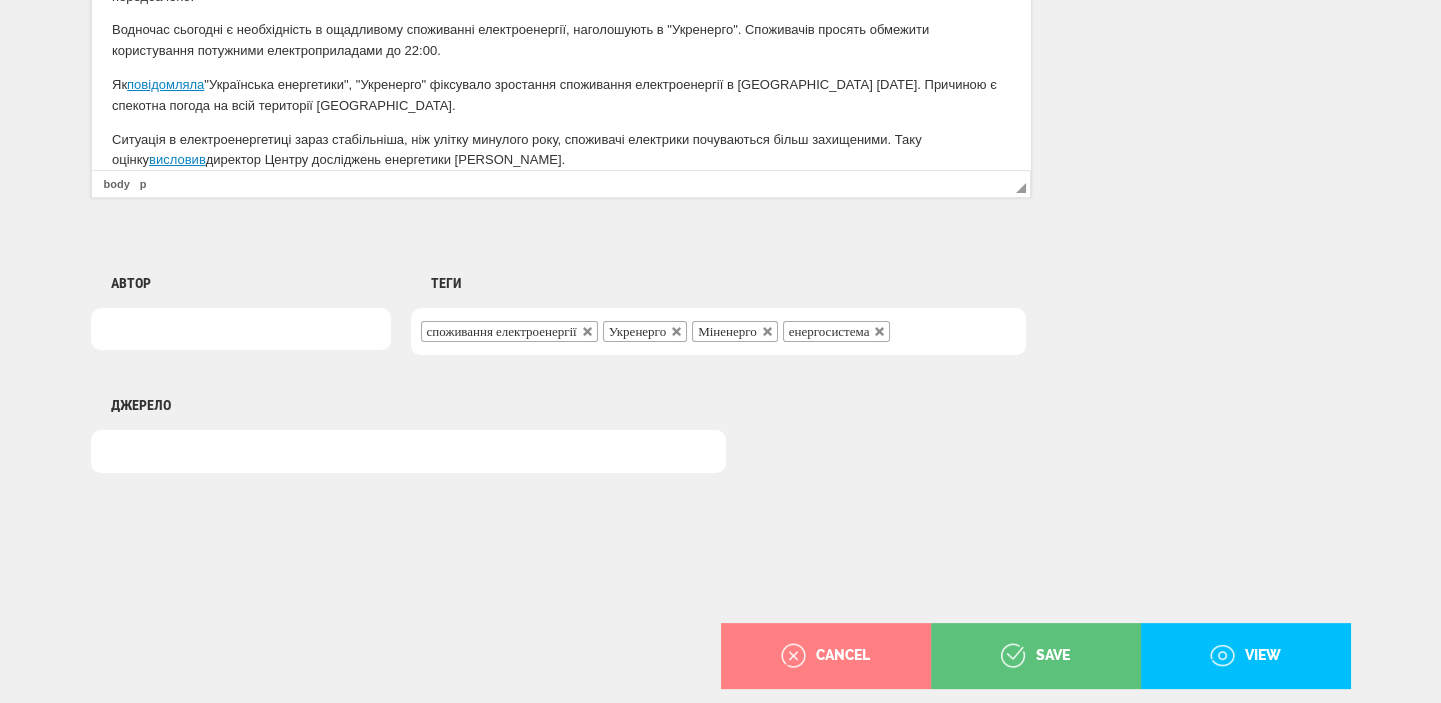 scroll, scrollTop: 1498, scrollLeft: 0, axis: vertical 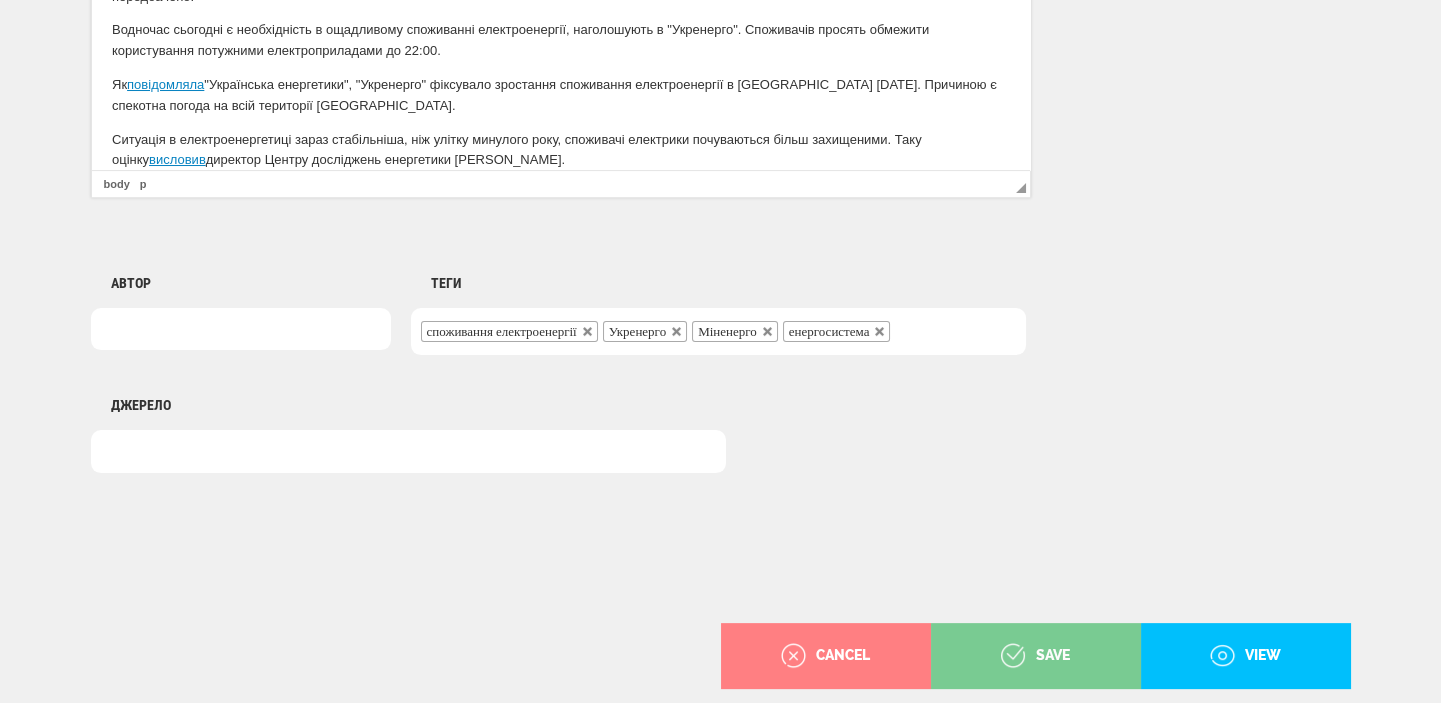 click on "save" at bounding box center [1035, 656] 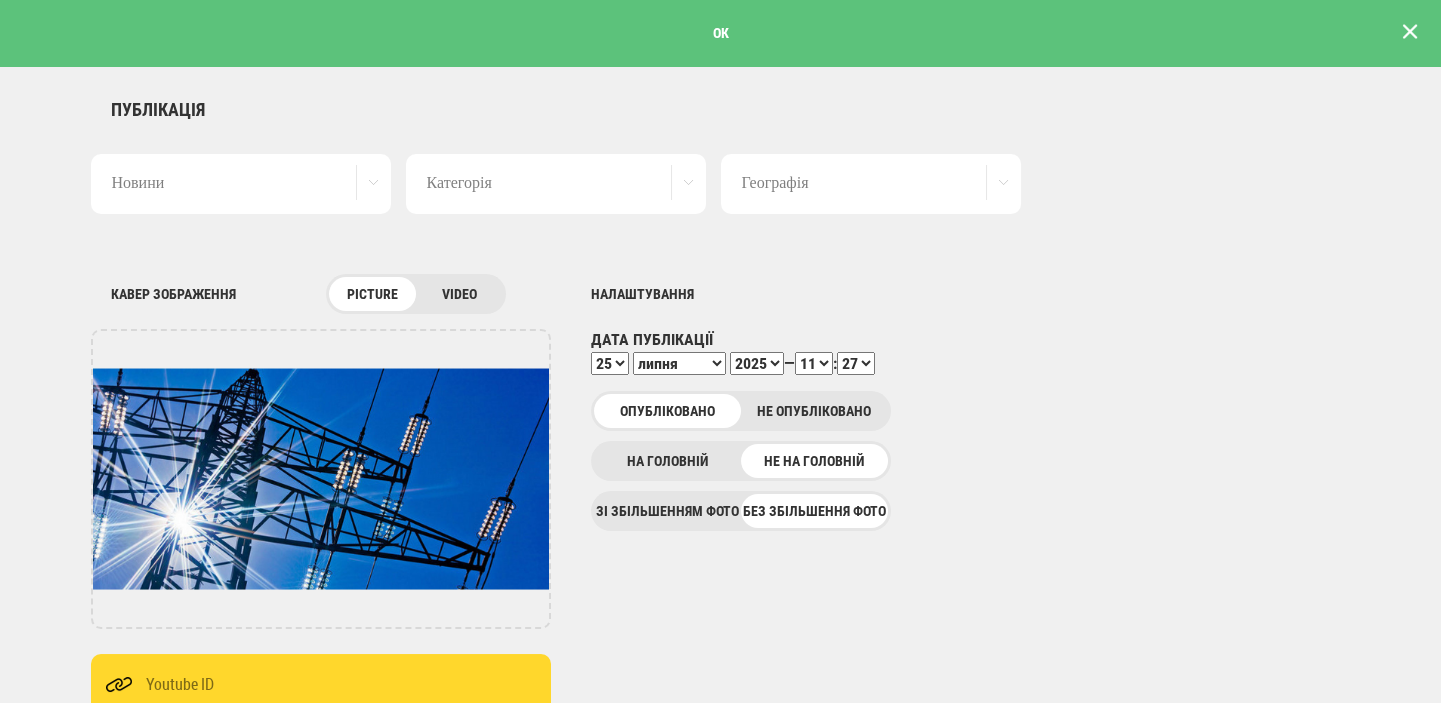 scroll, scrollTop: 0, scrollLeft: 0, axis: both 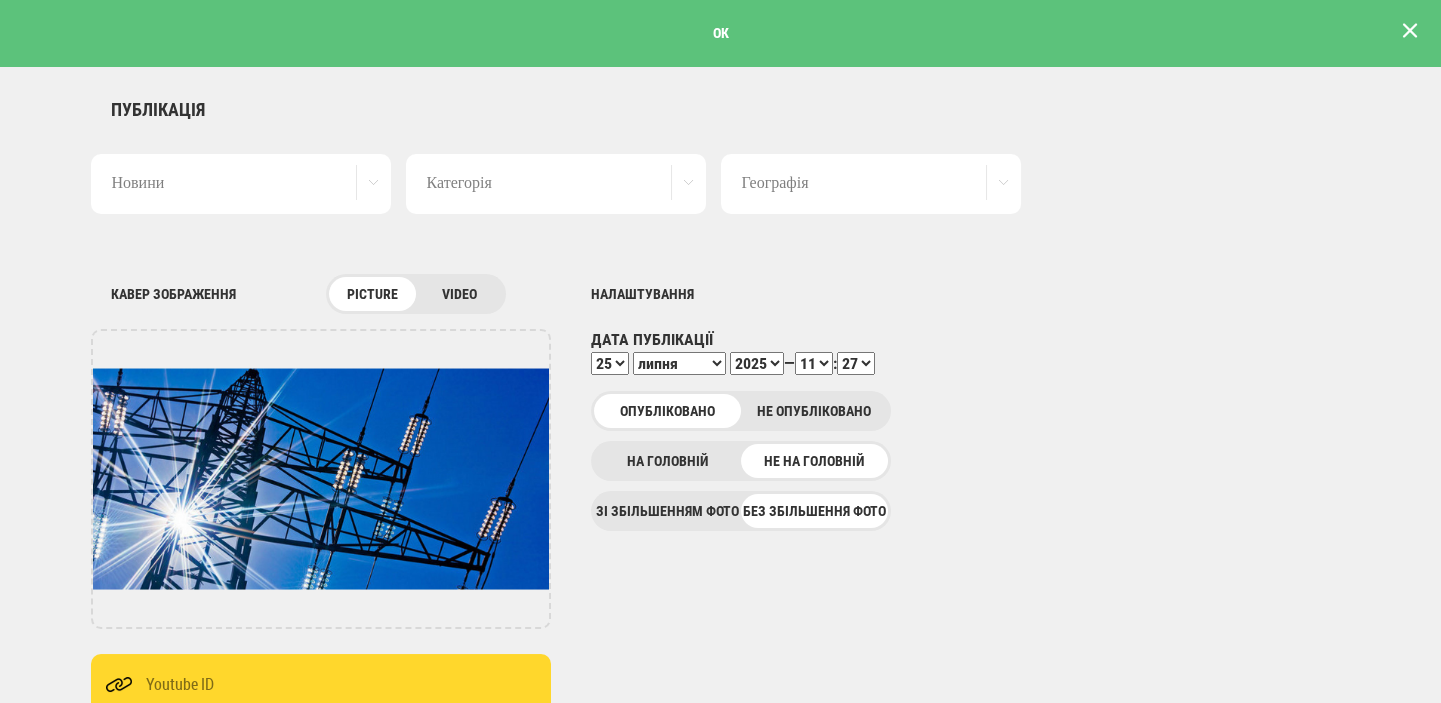 click at bounding box center (1410, 31) 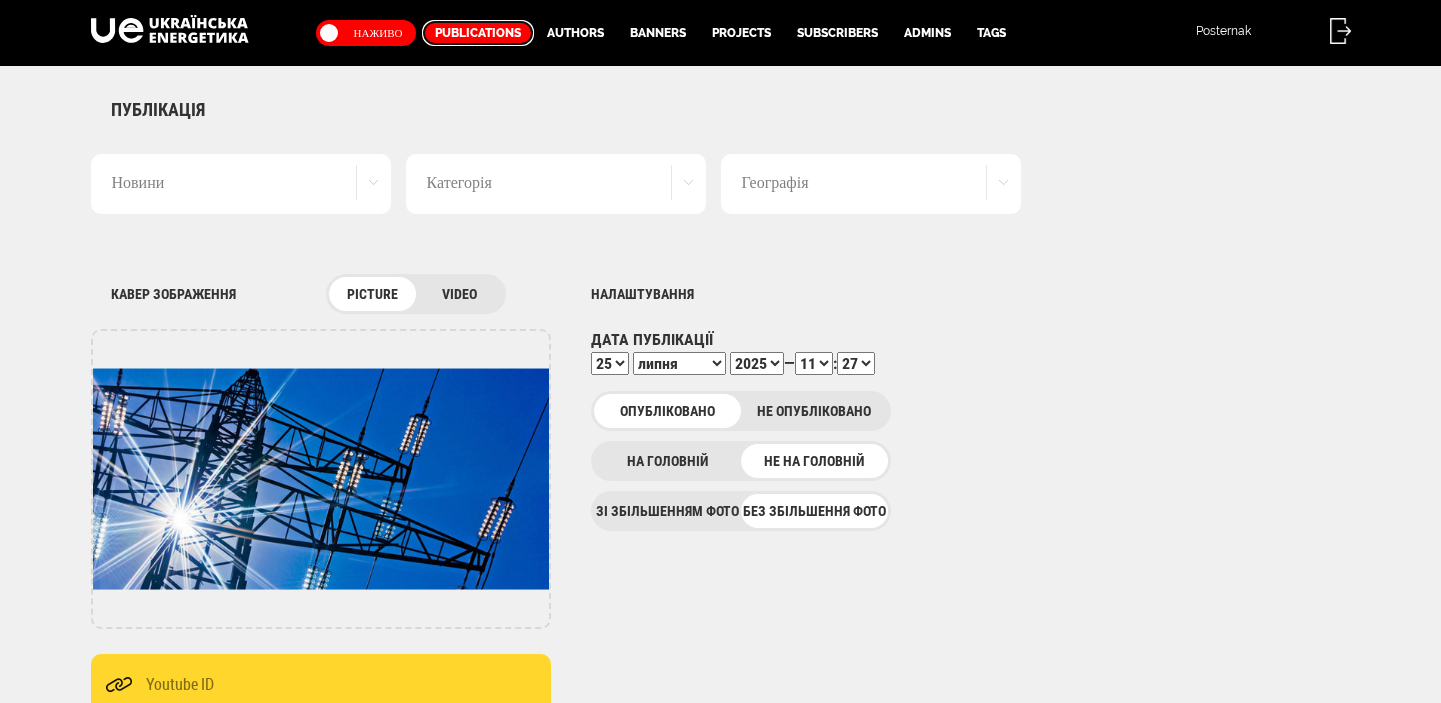 click on "Publications" at bounding box center [478, 33] 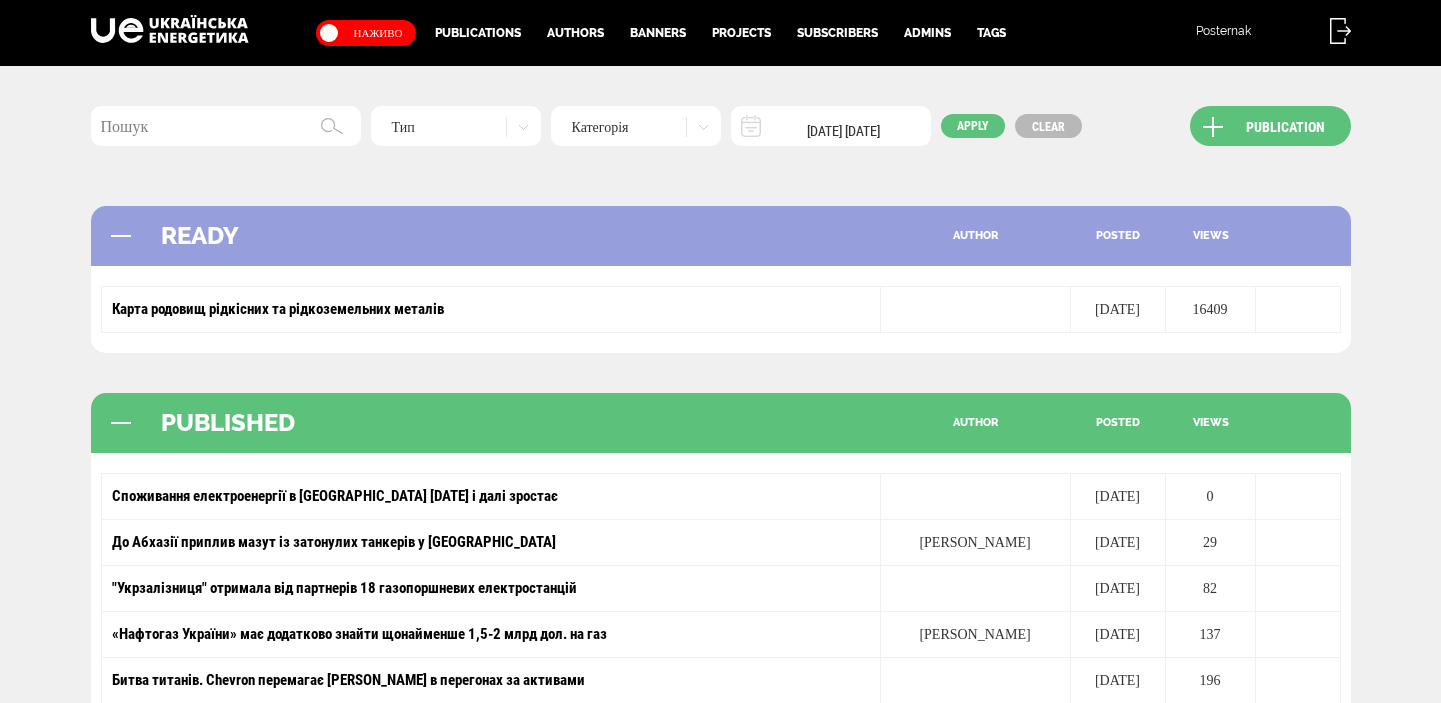scroll, scrollTop: 0, scrollLeft: 0, axis: both 